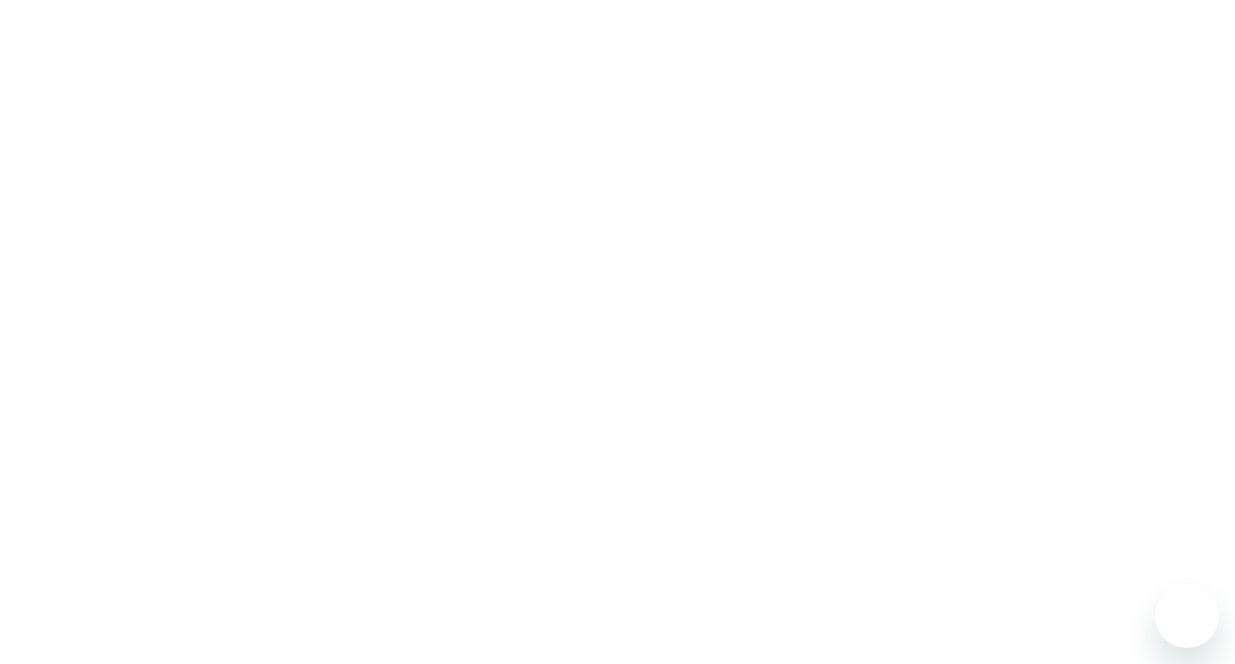 scroll, scrollTop: 0, scrollLeft: 0, axis: both 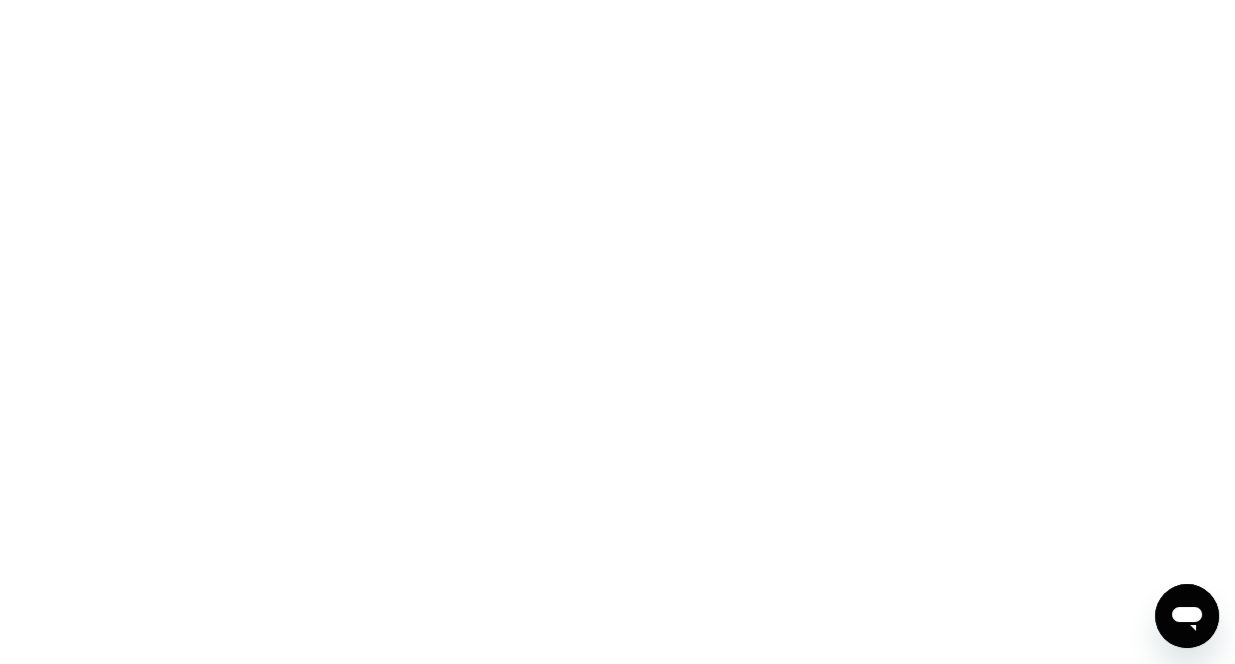 click at bounding box center [617, 332] 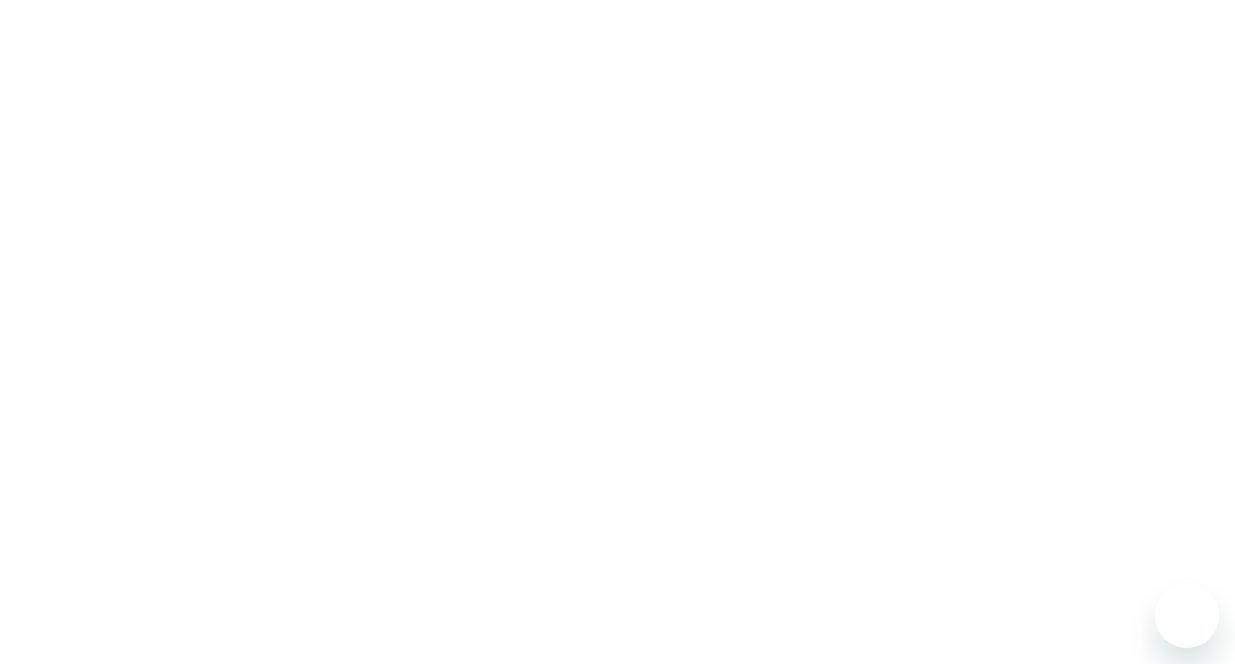 scroll, scrollTop: 0, scrollLeft: 0, axis: both 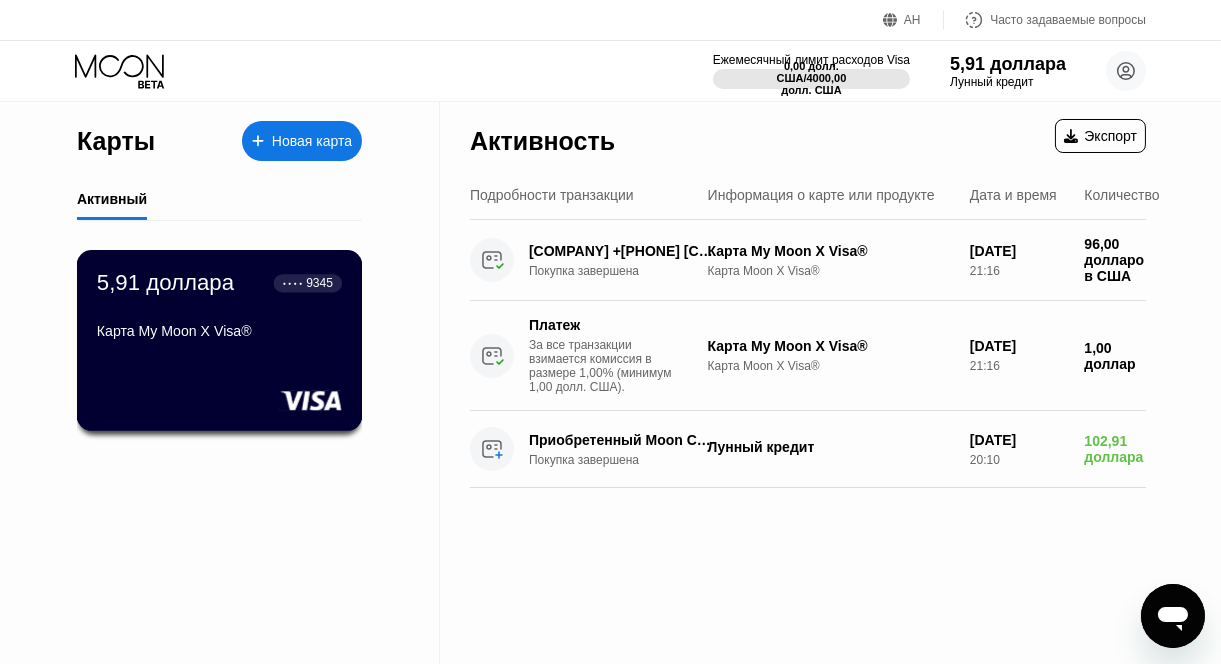 click on "5,91 доллара" at bounding box center (165, 282) 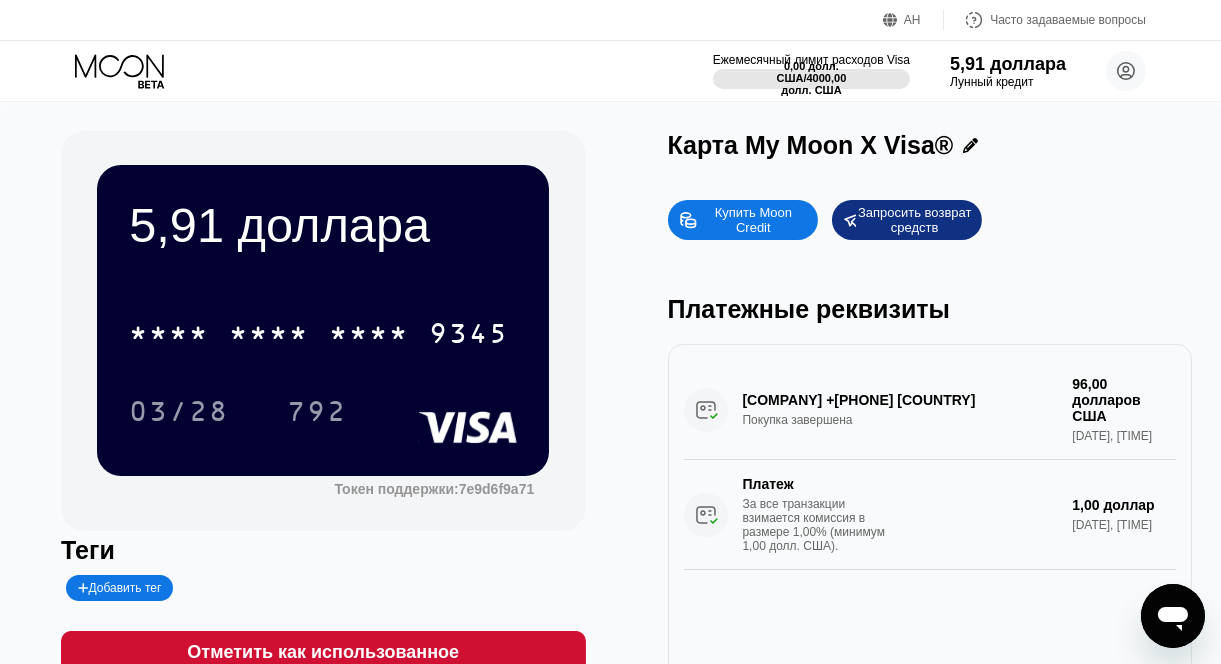 click on "Купить Moon Credit" at bounding box center (755, 220) 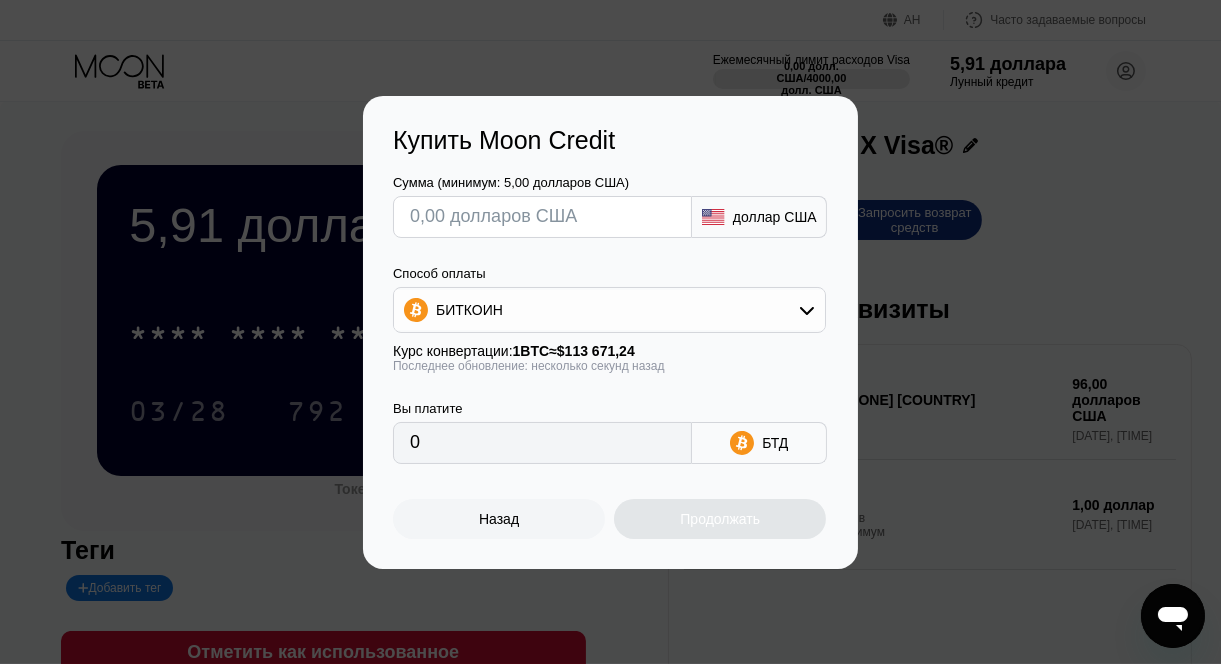 click on "БИТКОИН" at bounding box center [609, 310] 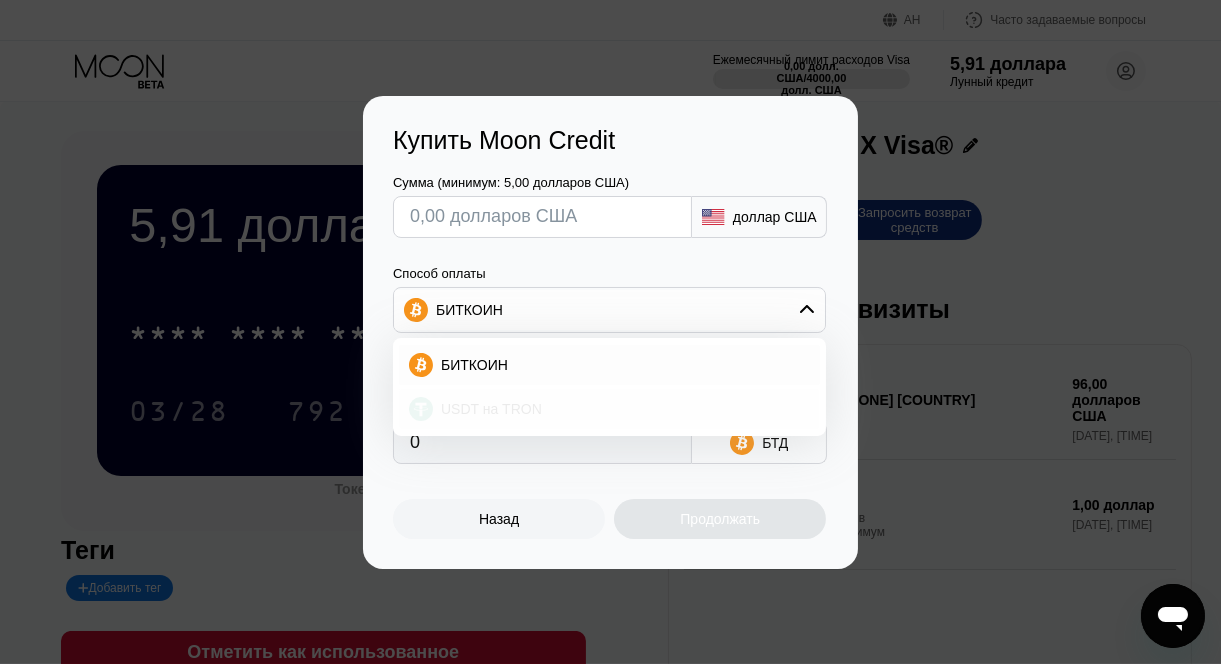 click on "USDT на TRON" at bounding box center [621, 409] 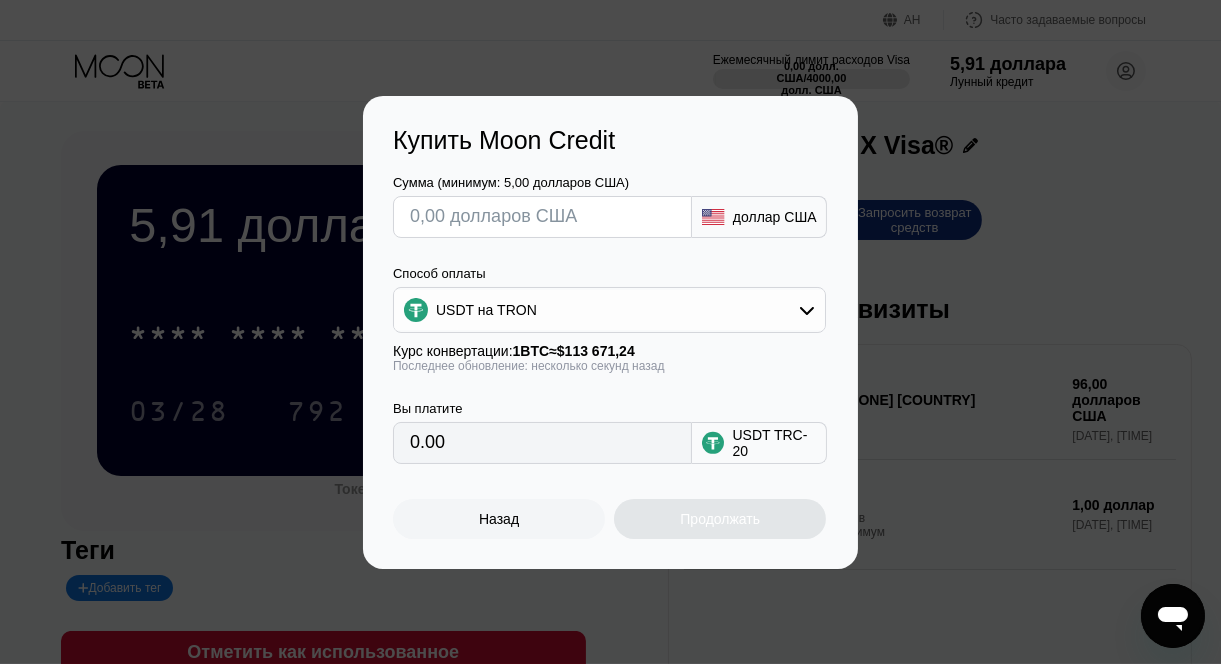 click on "0.00" at bounding box center [542, 443] 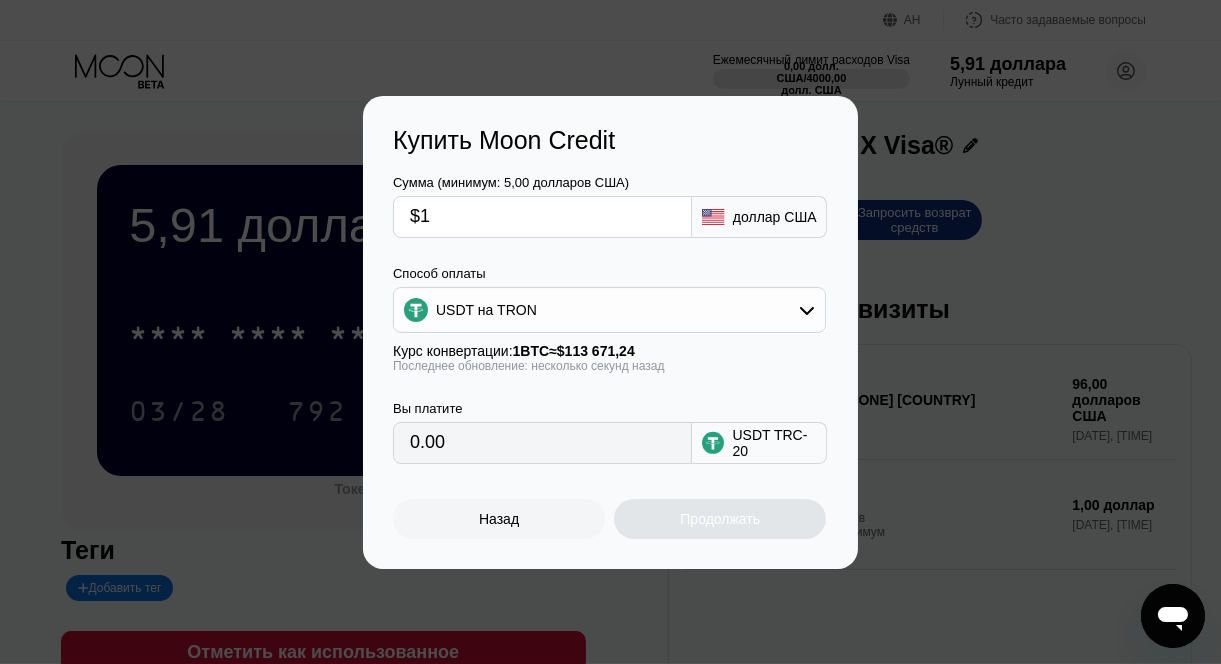 type on "1.01" 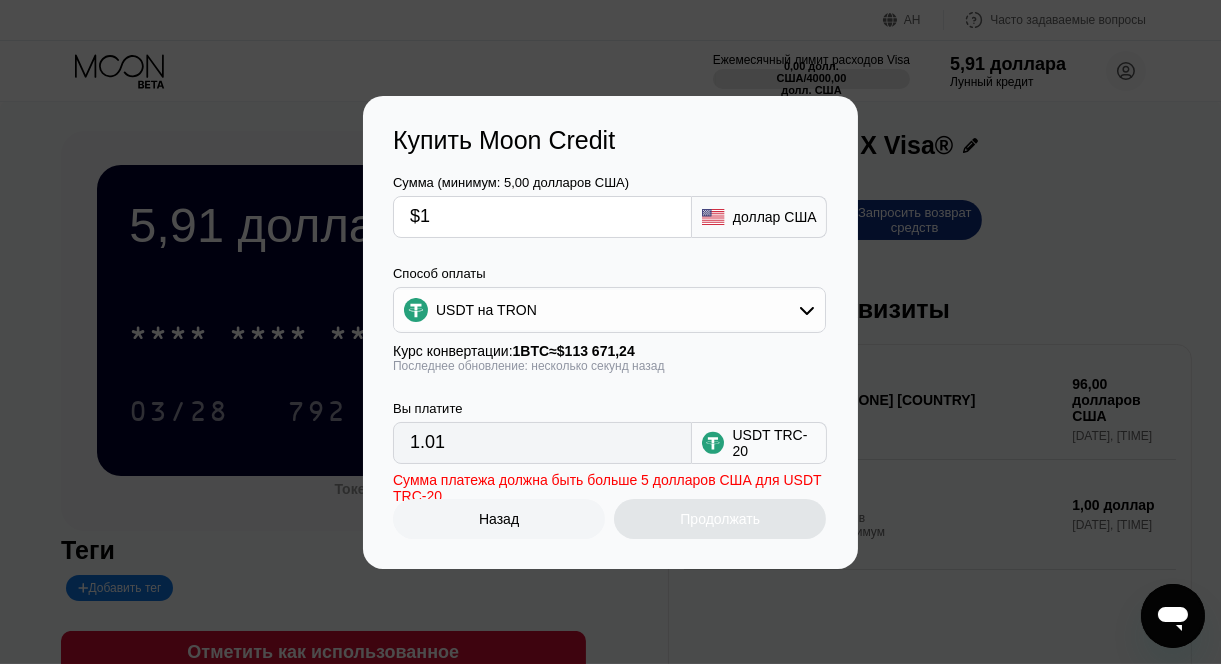 type on "$10" 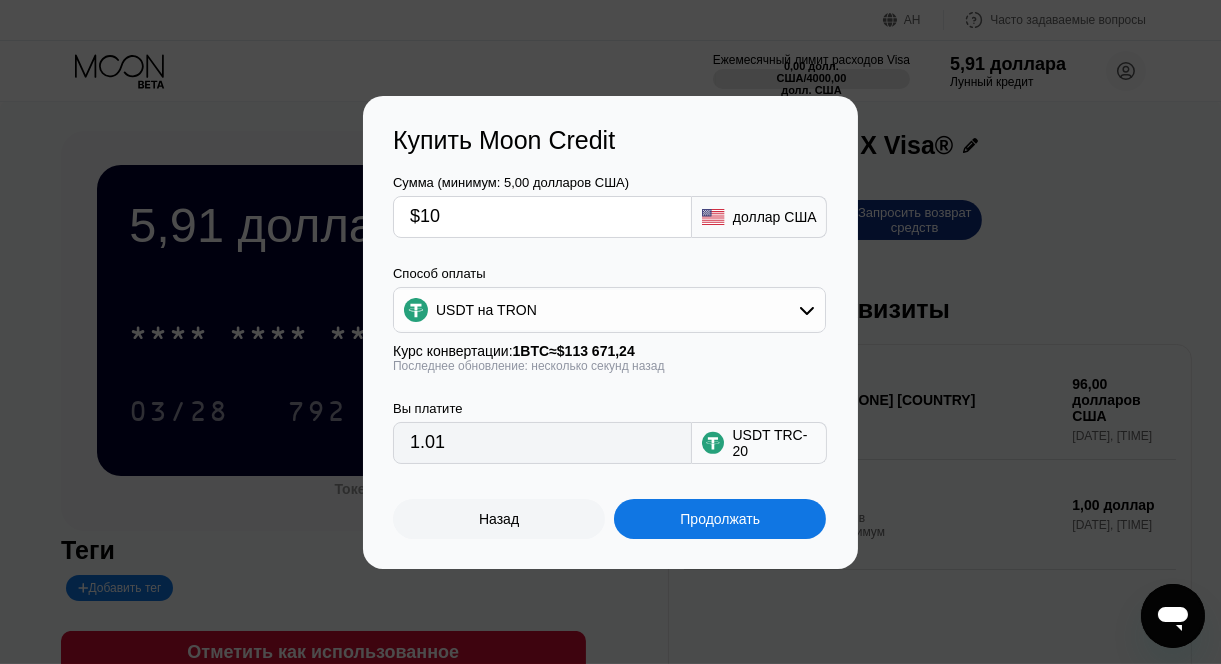 type on "10.10" 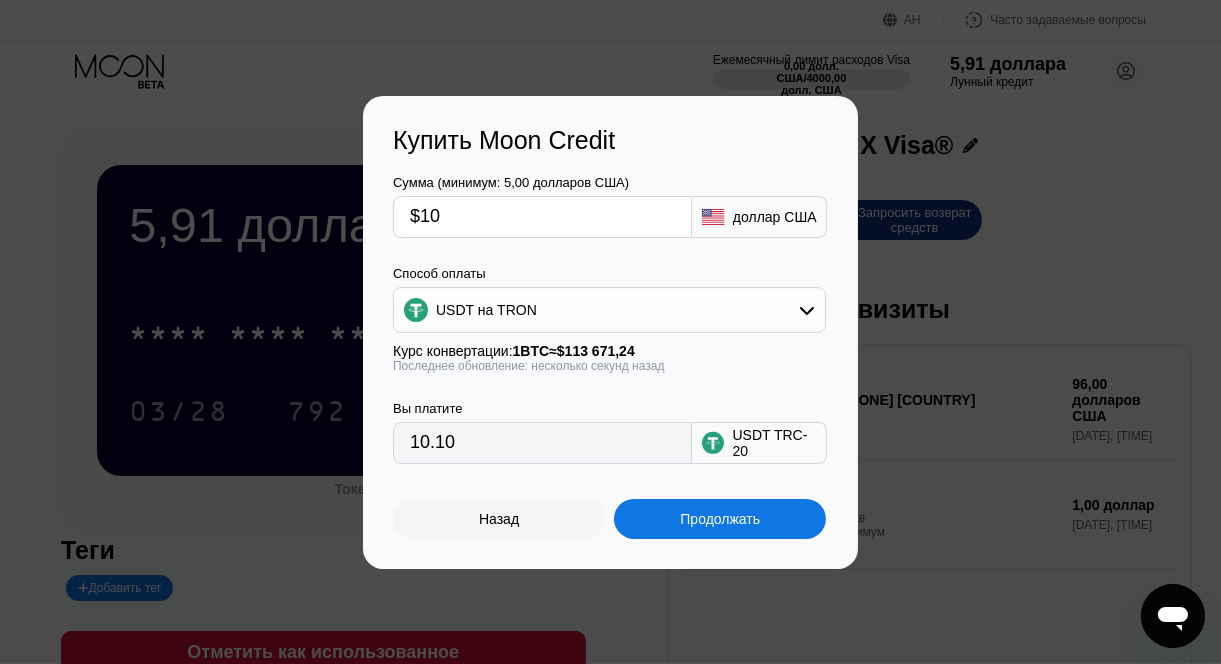 click on "Продолжать" at bounding box center [720, 519] 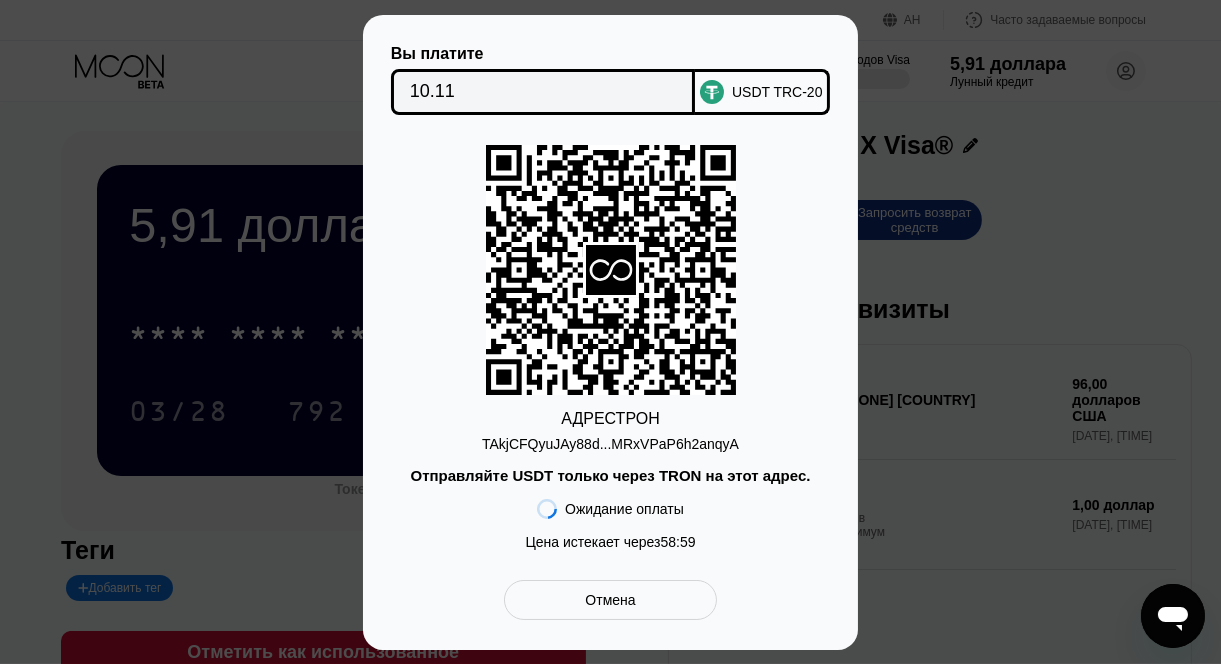 click on "Отмена" at bounding box center (610, 600) 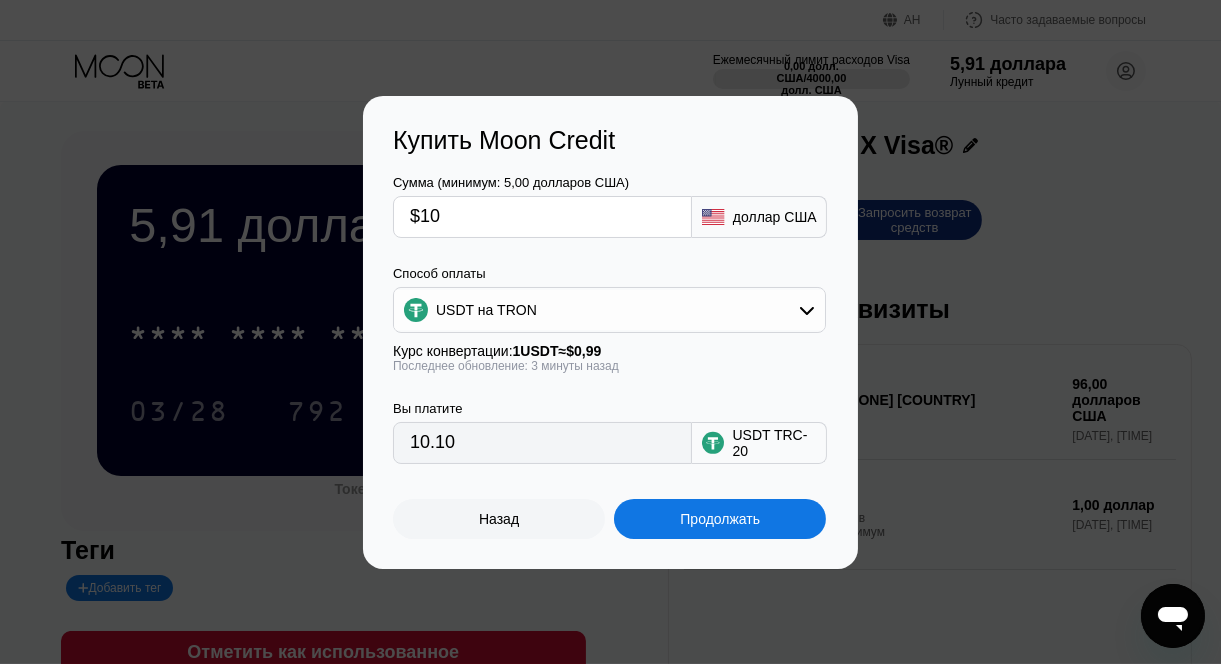 click on "USDT на TRON" at bounding box center [609, 310] 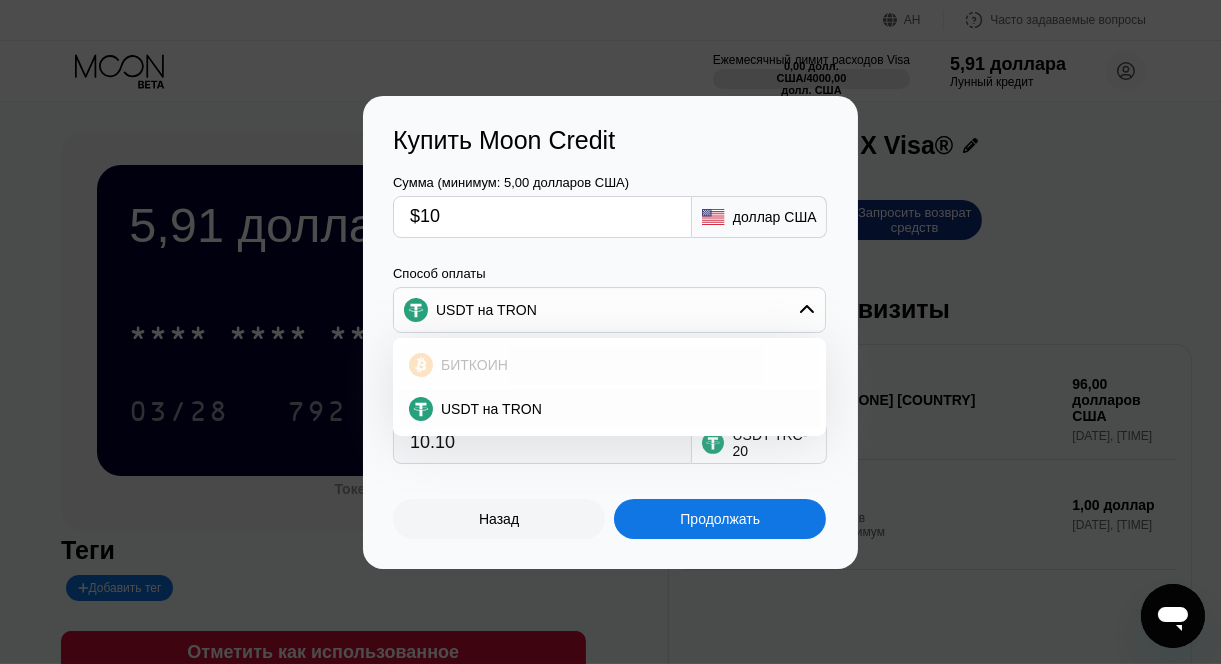click on "БИТКОИН" at bounding box center [621, 365] 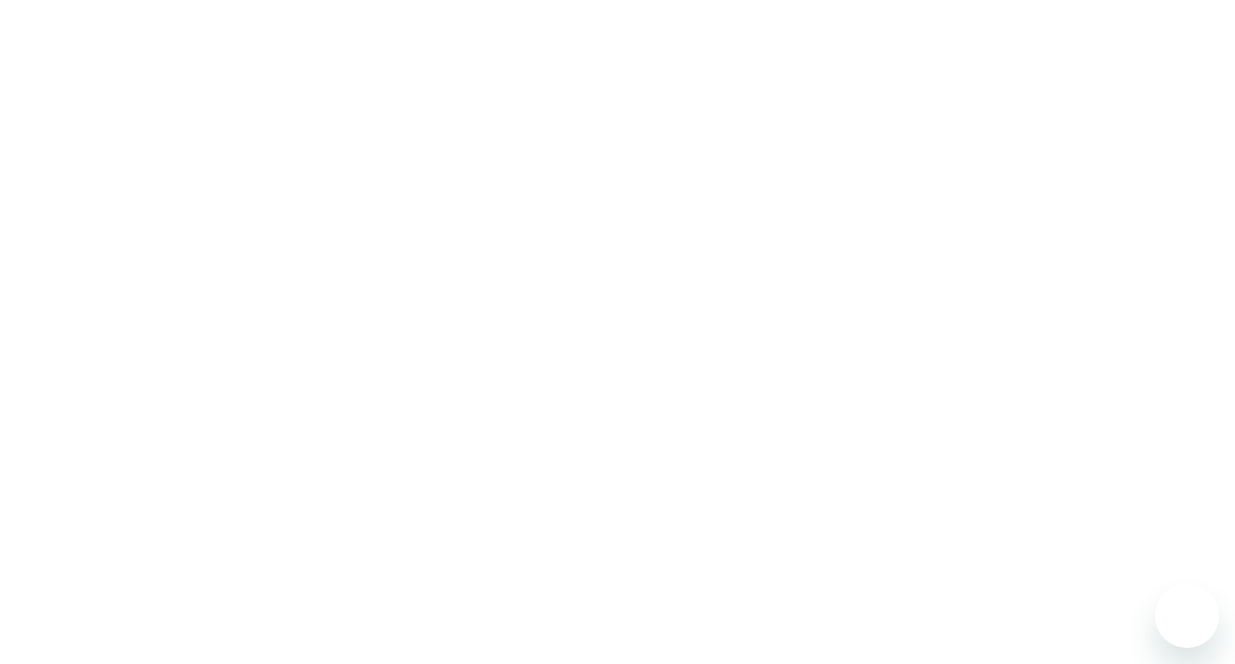 scroll, scrollTop: 0, scrollLeft: 0, axis: both 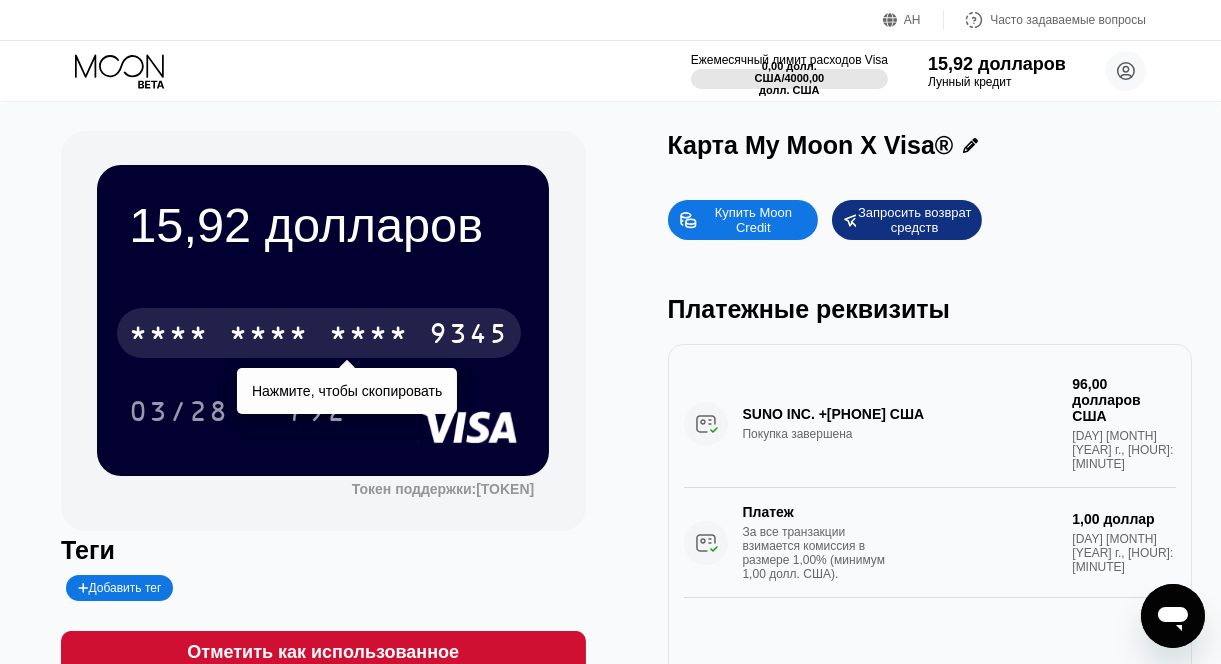 click on "*  *  *  * *  *  *  * *  *  *  * [CARD_NUMBER]" at bounding box center [319, 333] 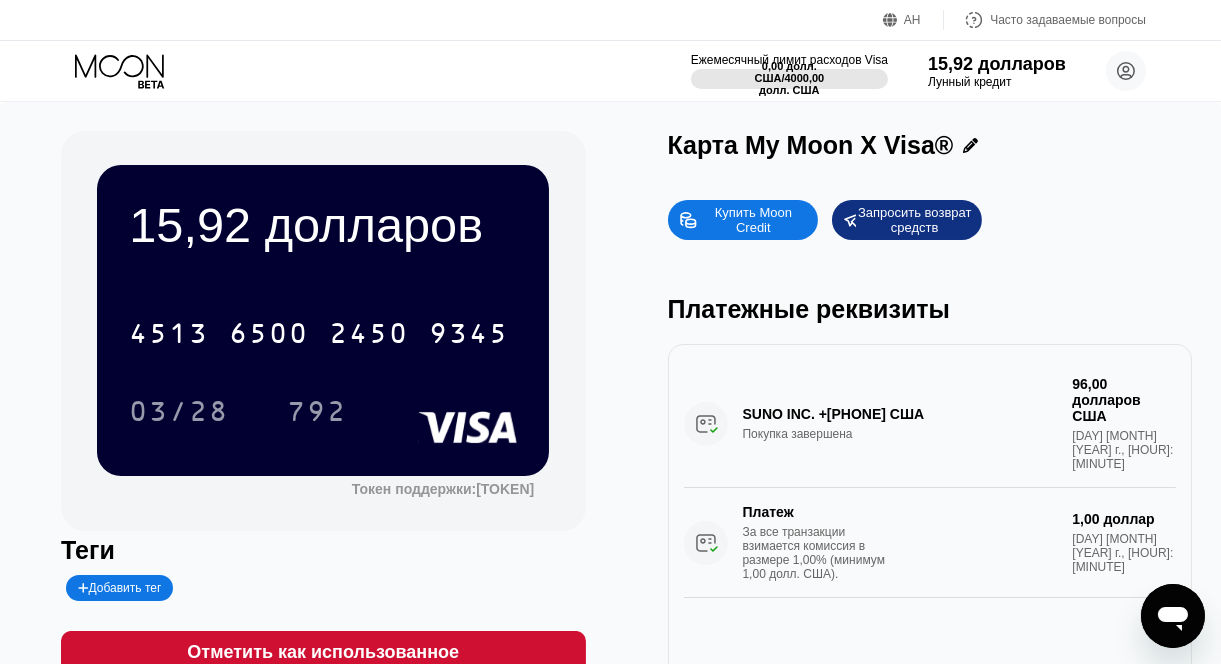 click on "15,92 долларов [CARD_NUMBER] 03/28 792" at bounding box center (323, 320) 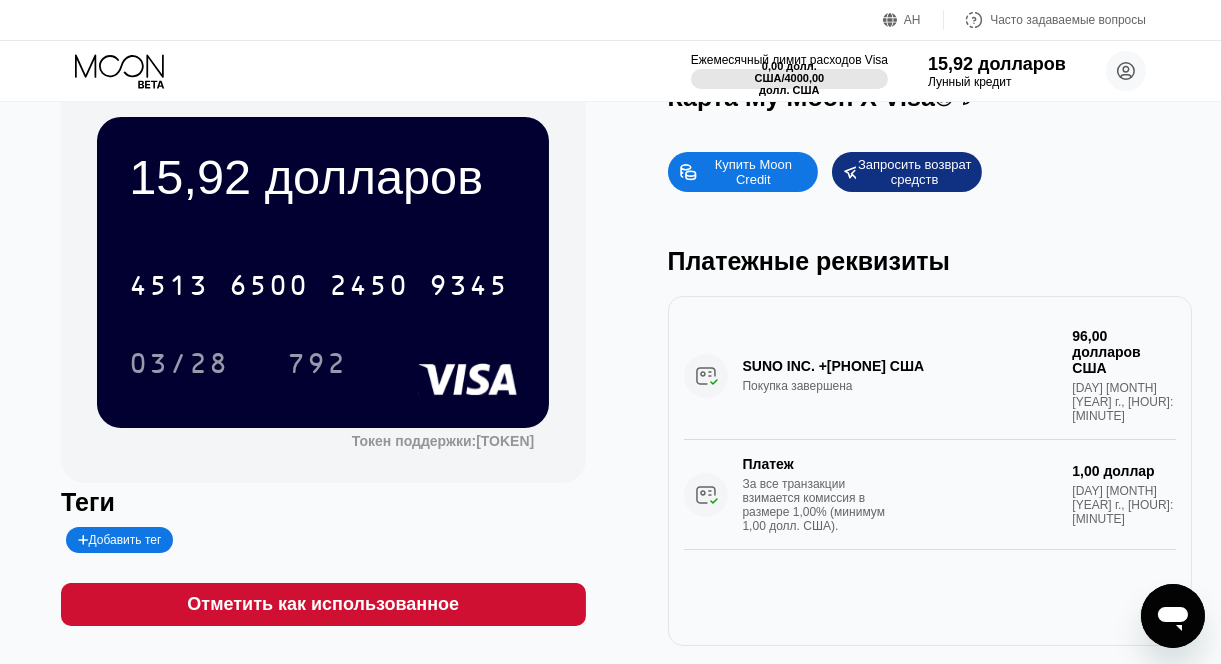 scroll, scrollTop: 0, scrollLeft: 0, axis: both 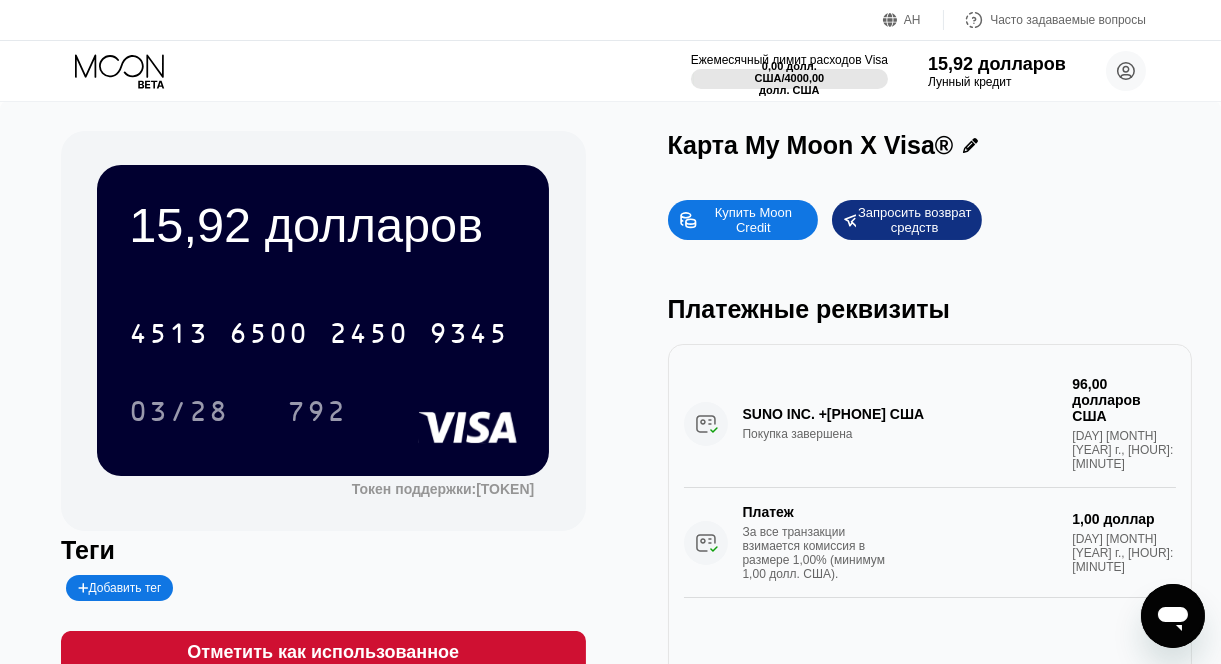 click on "АН" at bounding box center [912, 20] 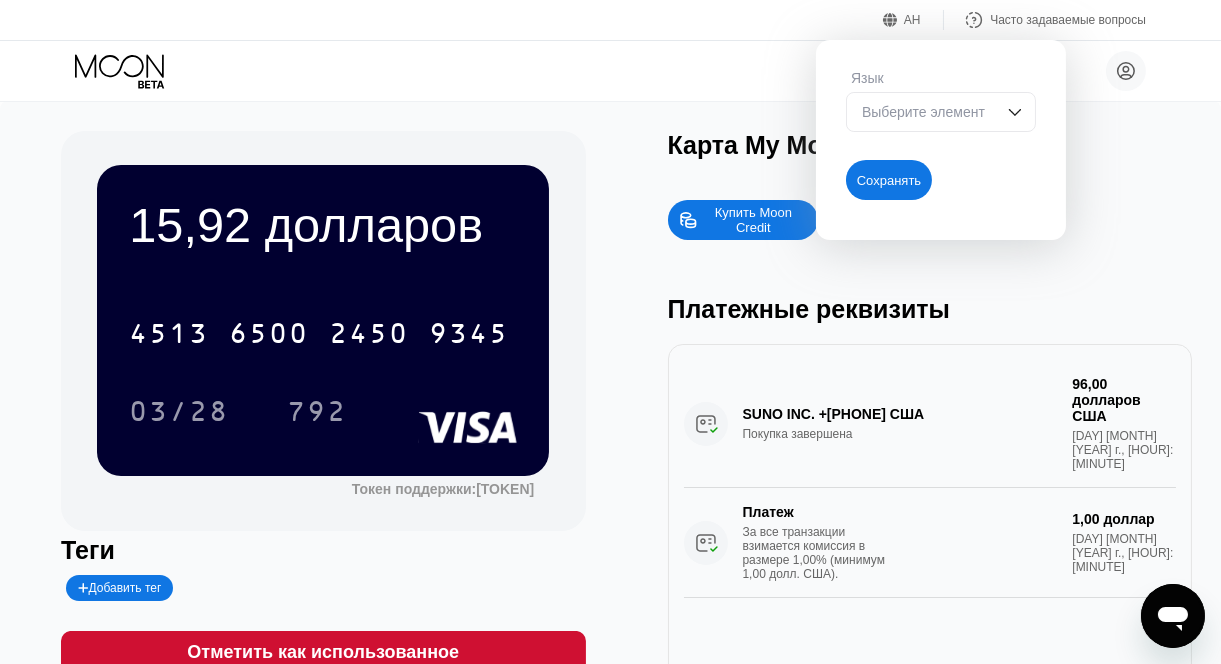click on "Выберите элемент" at bounding box center [923, 112] 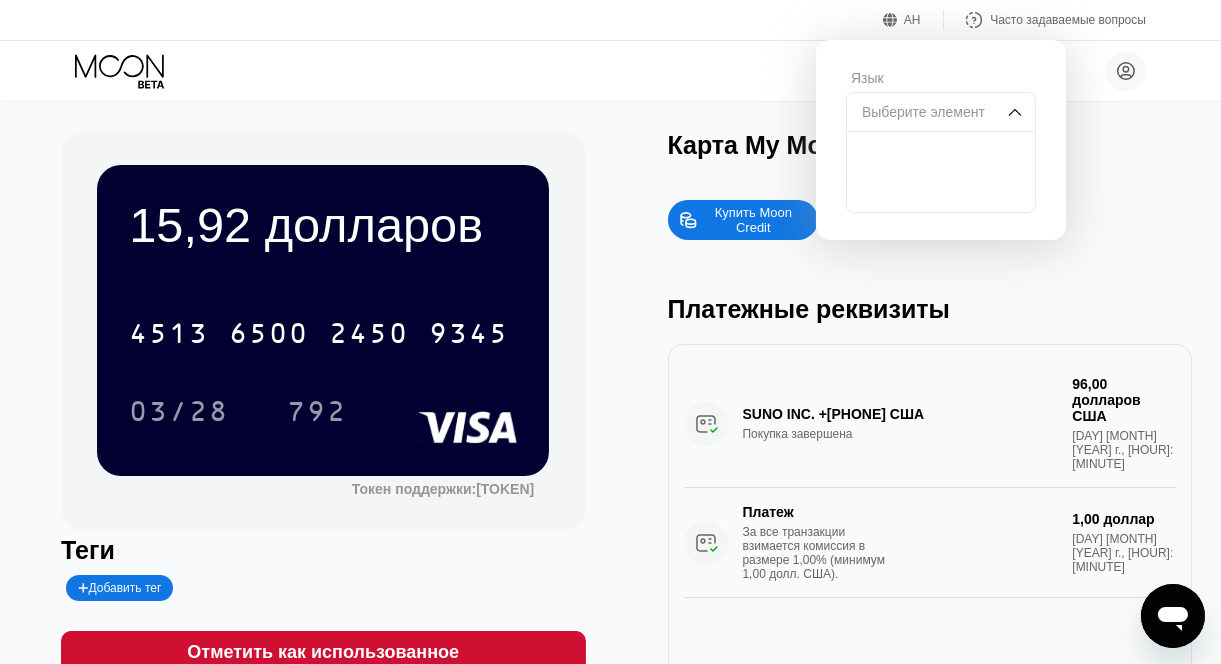 click on "Купить Moon Credit Запросить возврат средств Платежные реквизиты SUNO INC. +[PHONE] США Покупка завершена 96,00 долларов США [DAY] [MONTH] [YEAR] г., [HOUR]:[MINUTE] Платеж За все транзакции взимается комиссия в размере 1,00% (минимум 1,00 долл. США). 1,00 доллар [DAY] [MONTH] [YEAR] г., [HOUR]:[MINUTE]" at bounding box center [930, 442] 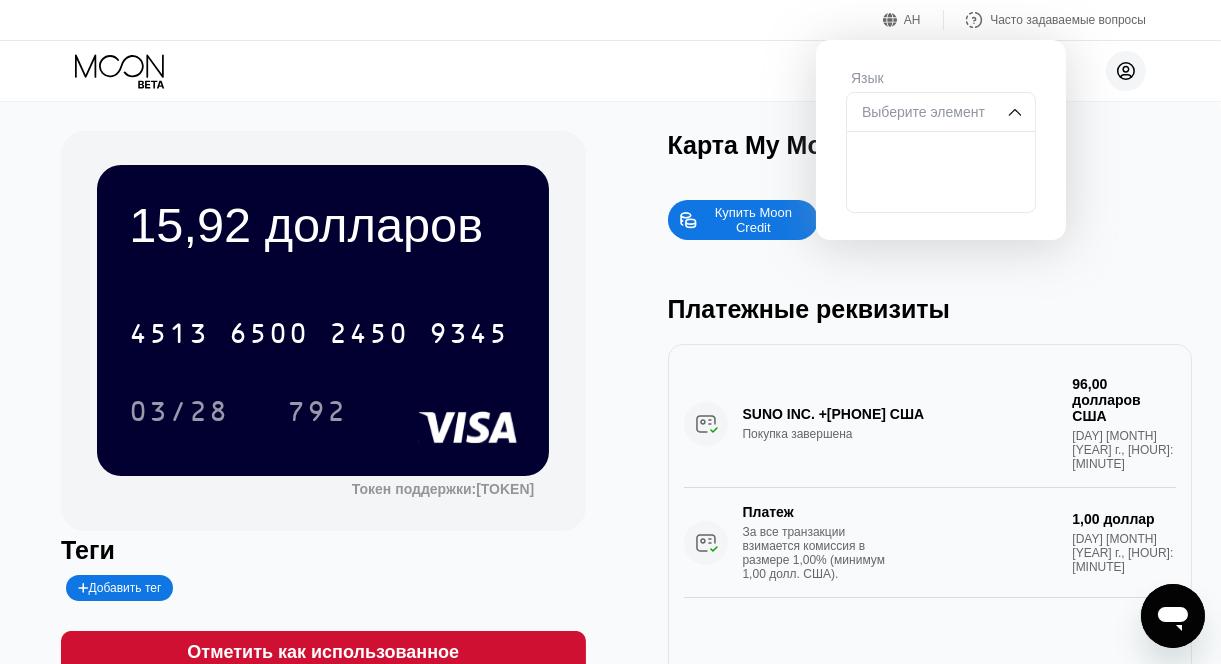 click 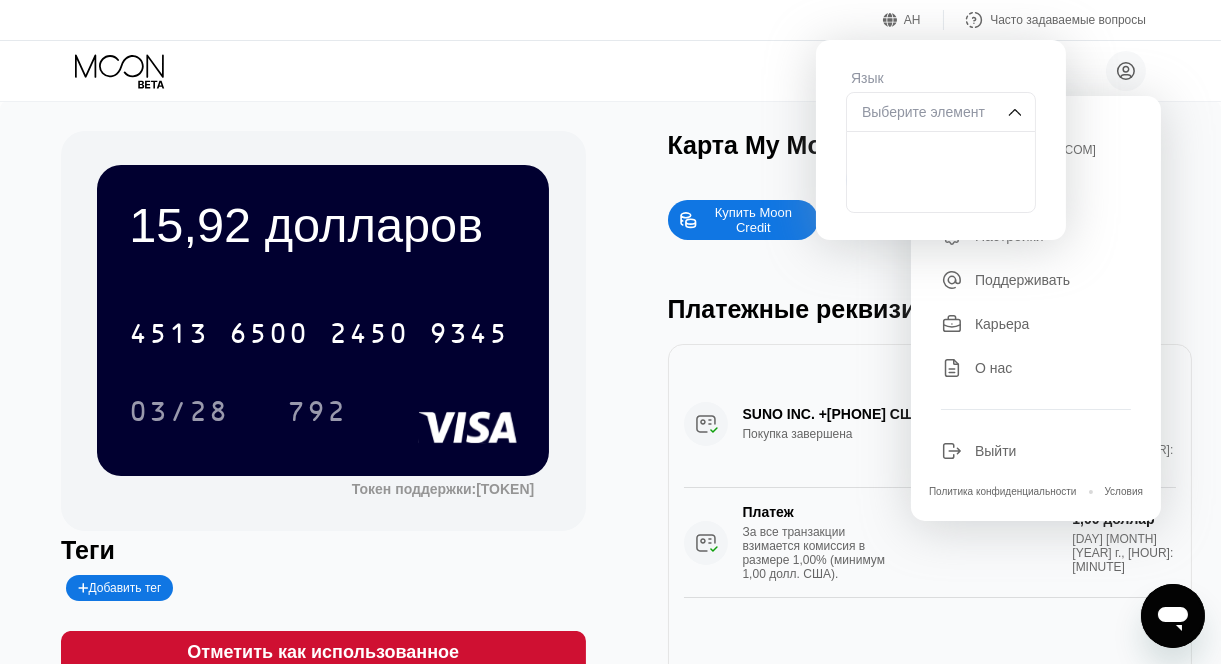 click on "Настройки" at bounding box center (1036, 236) 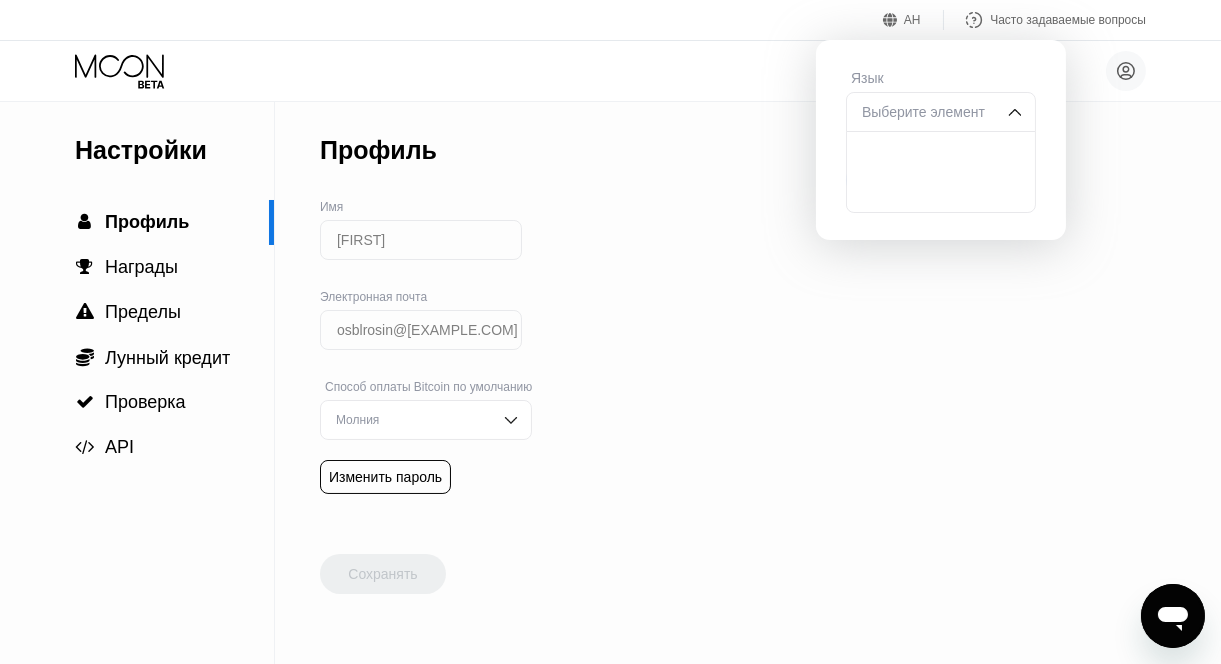 click at bounding box center [1015, 112] 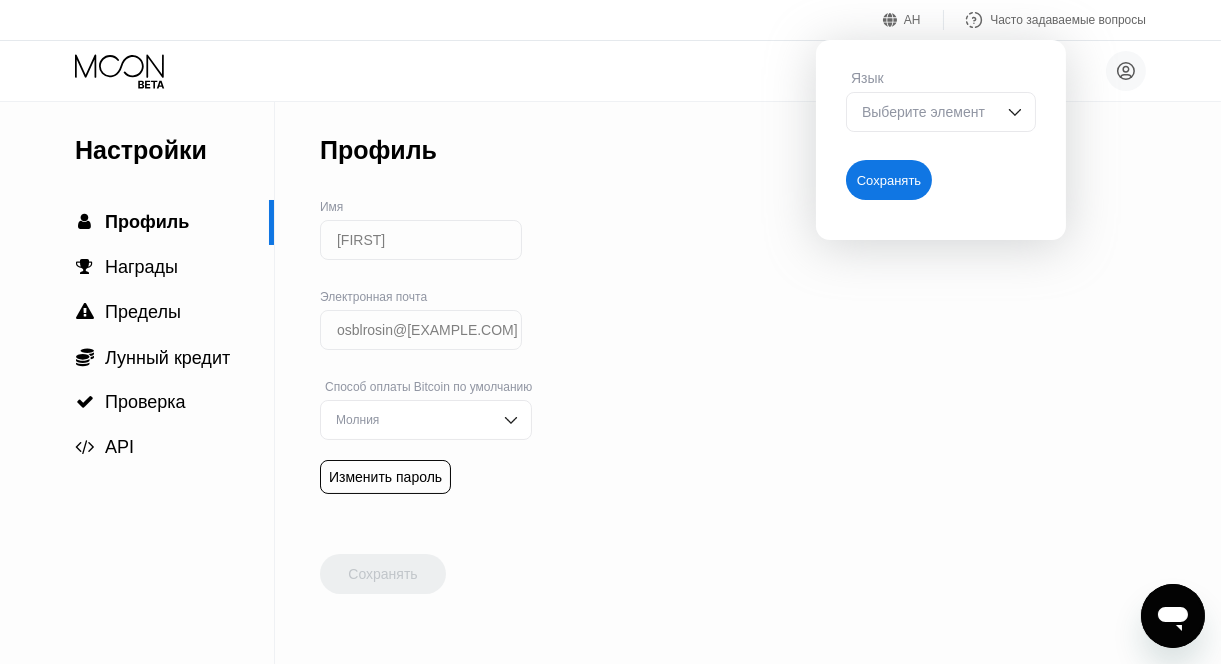 click on "Сохранять" at bounding box center (889, 180) 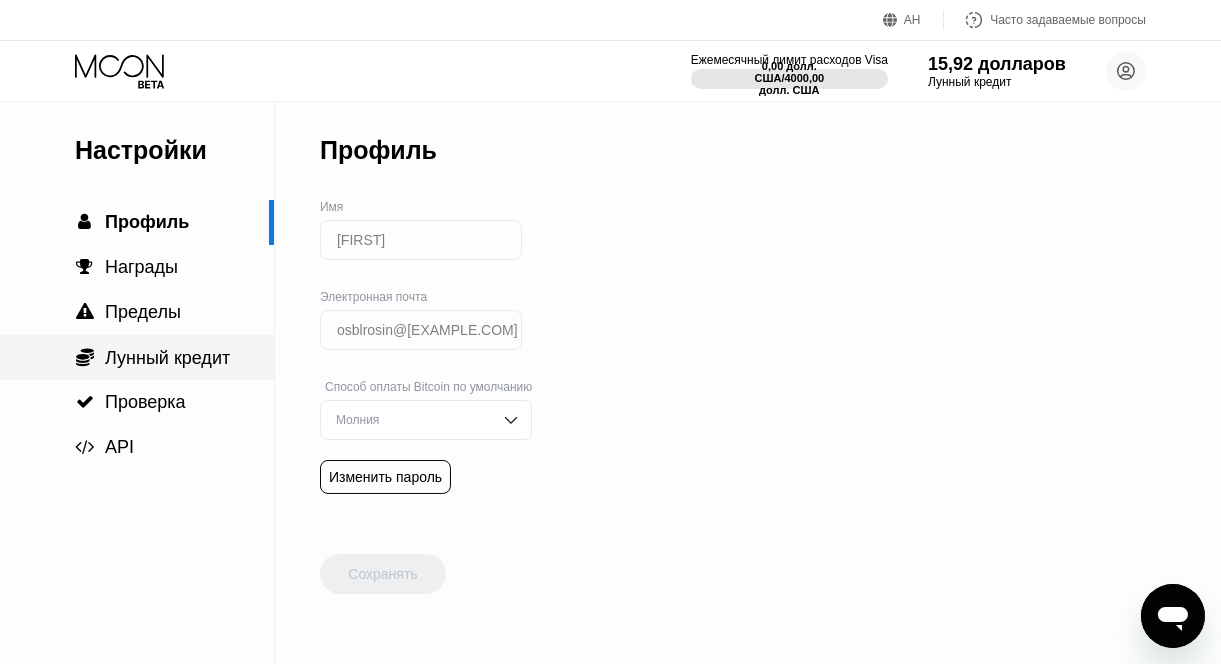 click on "Лунный кредит" at bounding box center (167, 358) 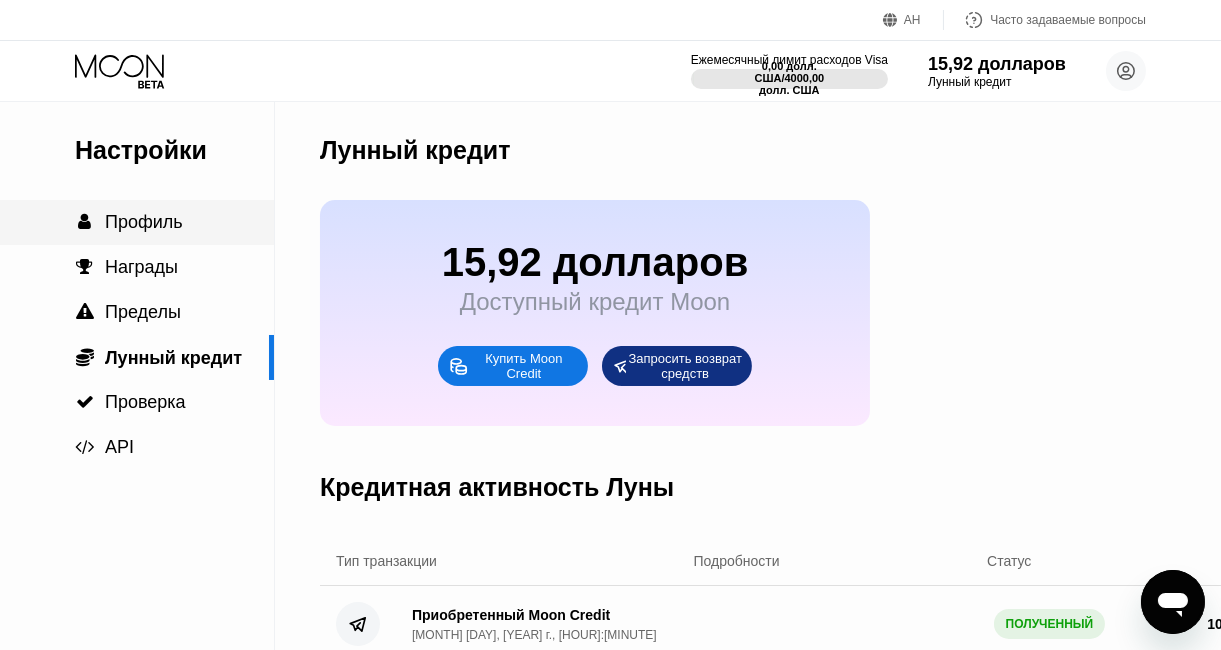 click on "Профиль" at bounding box center (144, 222) 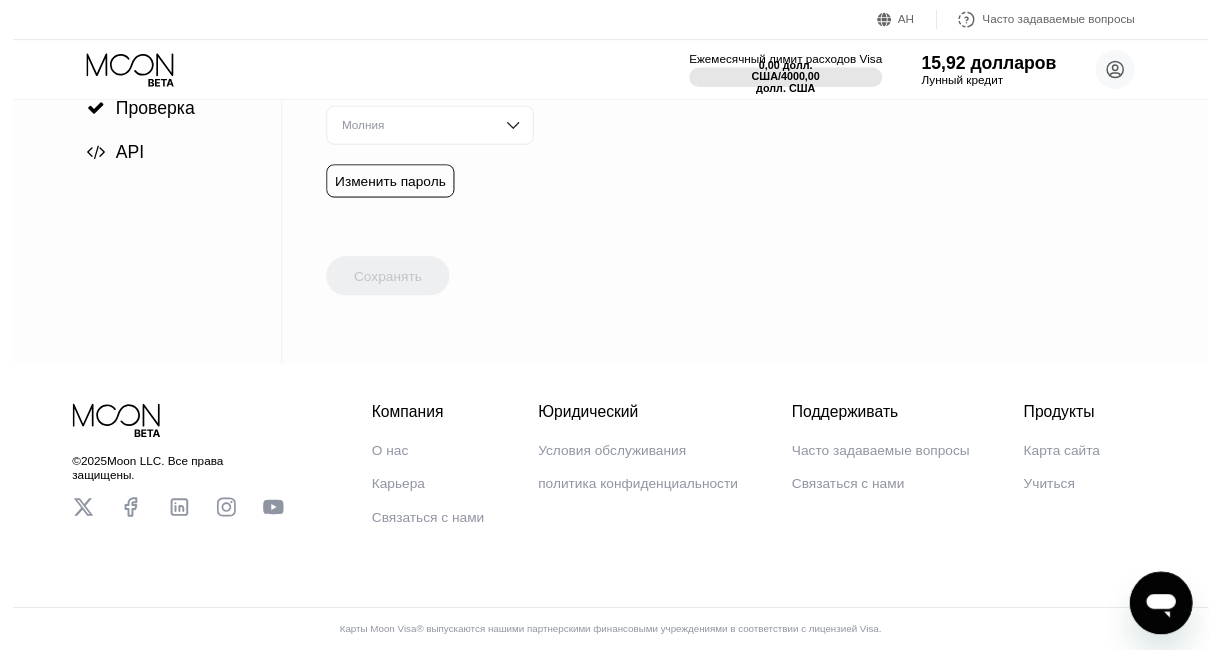 scroll, scrollTop: 0, scrollLeft: 0, axis: both 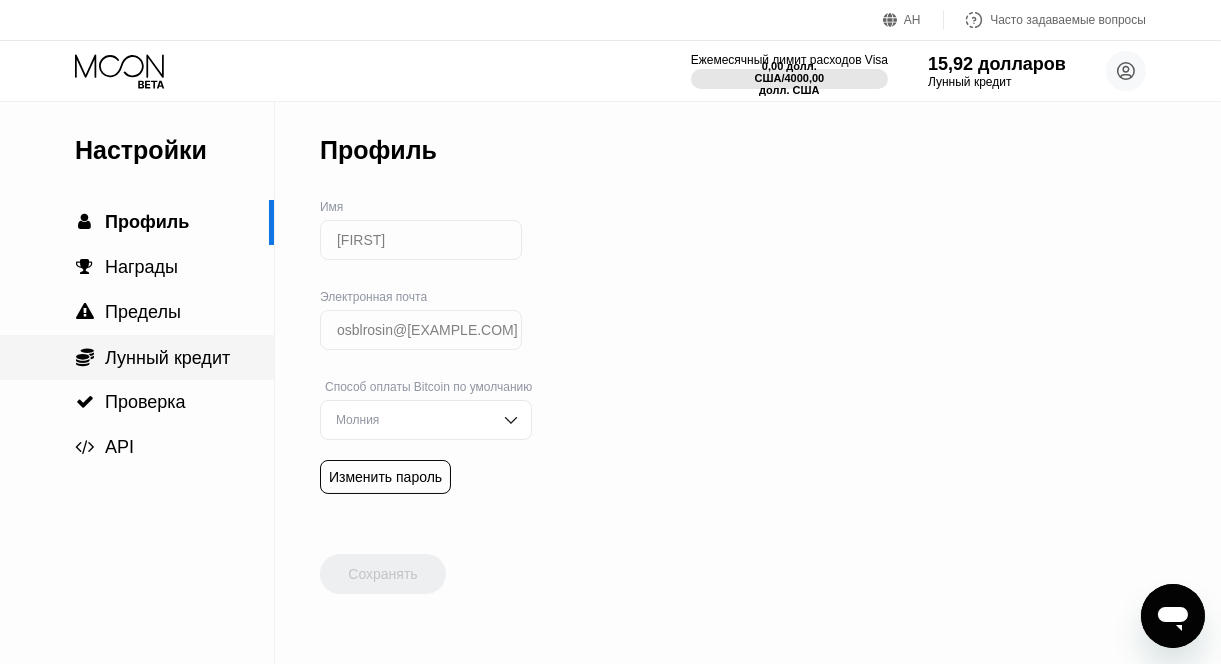 click on " Лунный кредит" at bounding box center [137, 357] 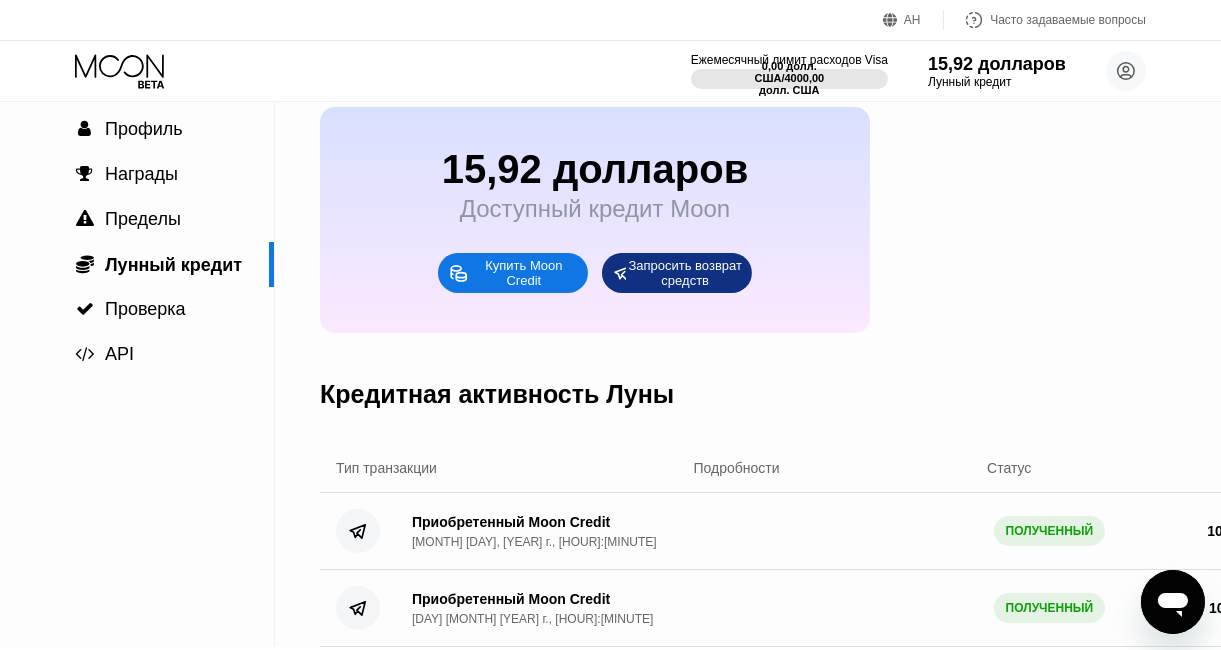 scroll, scrollTop: 0, scrollLeft: 0, axis: both 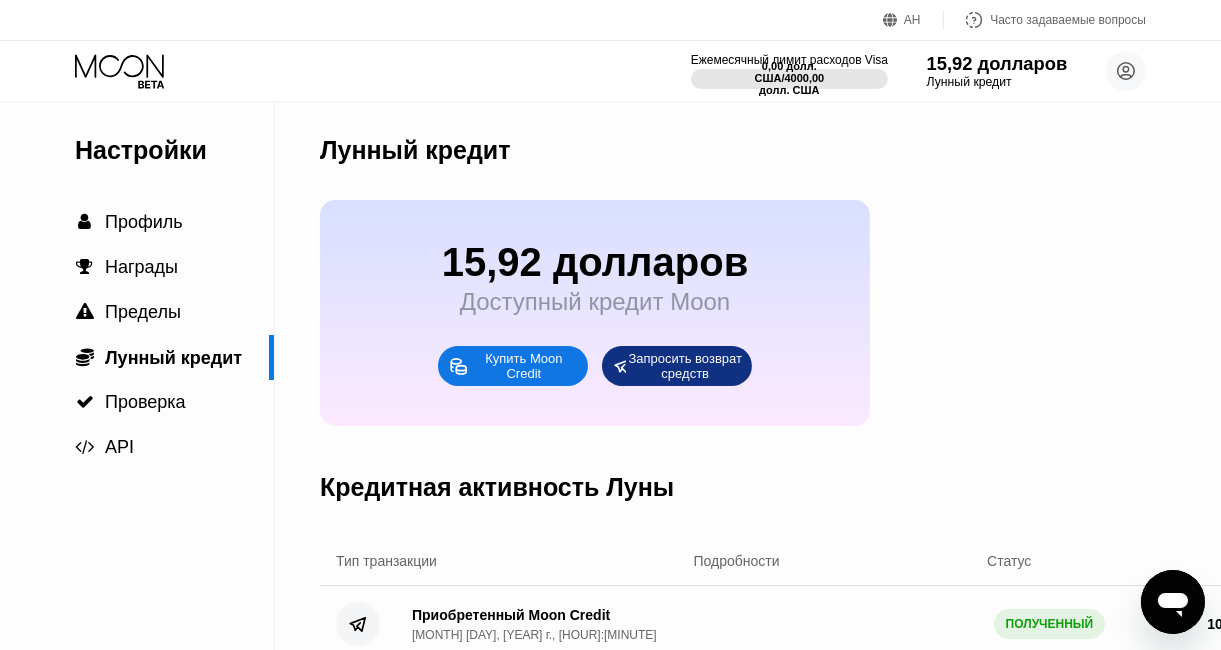 click on "15,92 долларов" at bounding box center [997, 63] 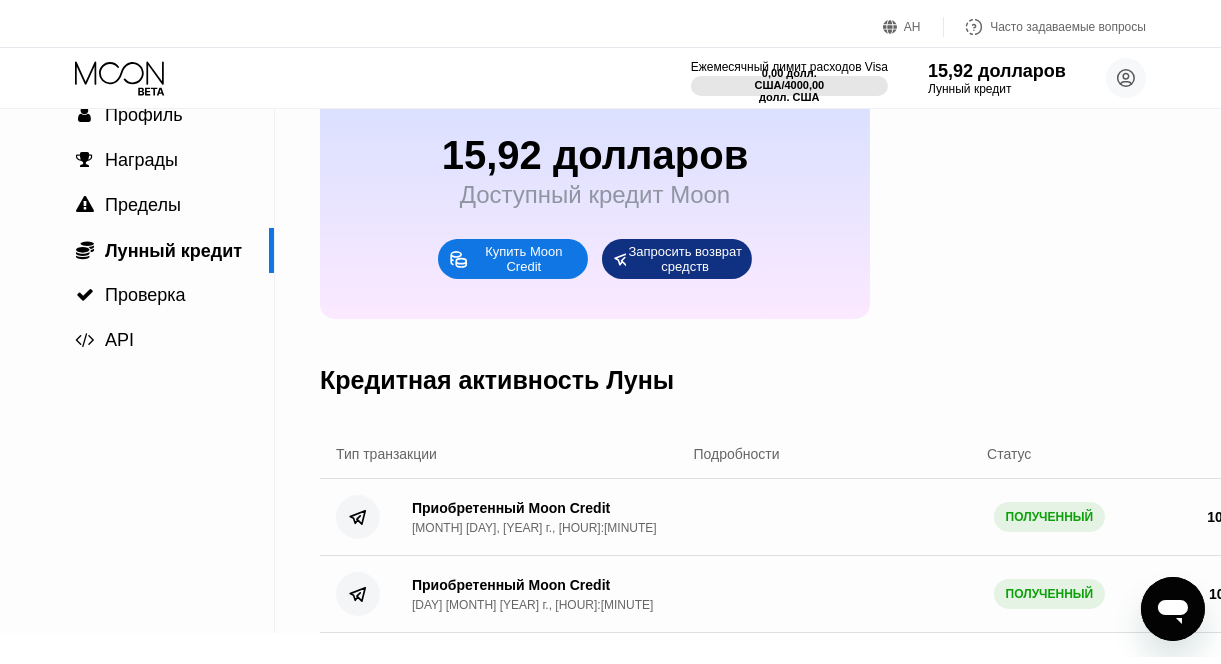 scroll, scrollTop: 0, scrollLeft: 0, axis: both 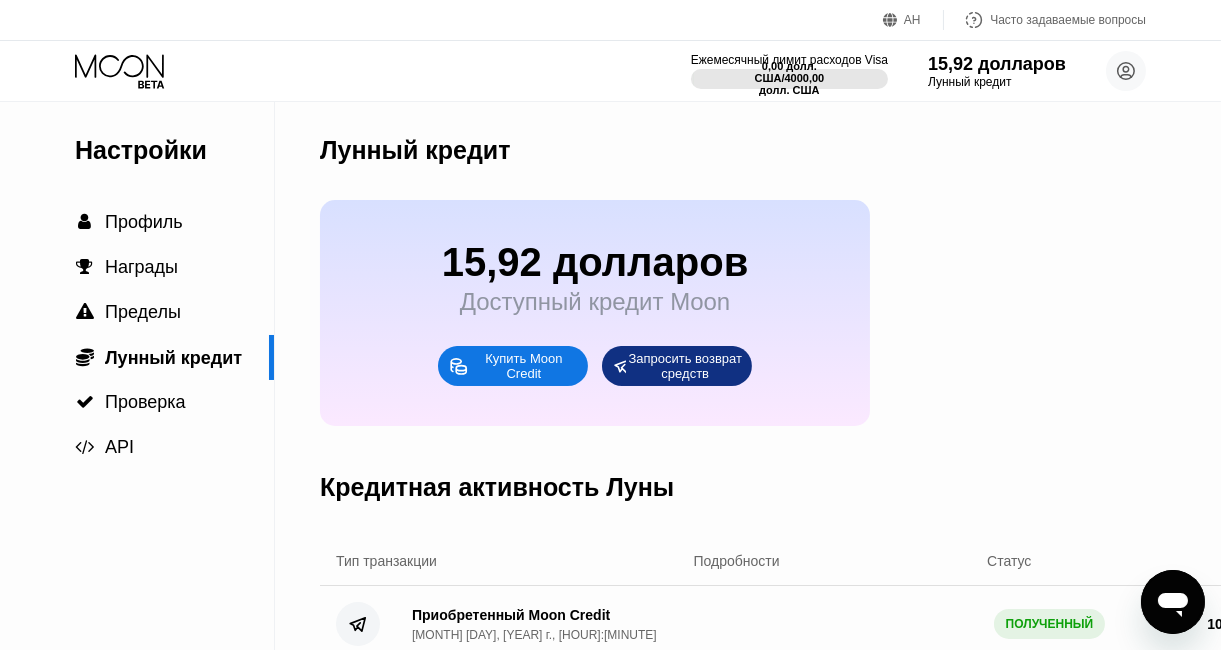 click 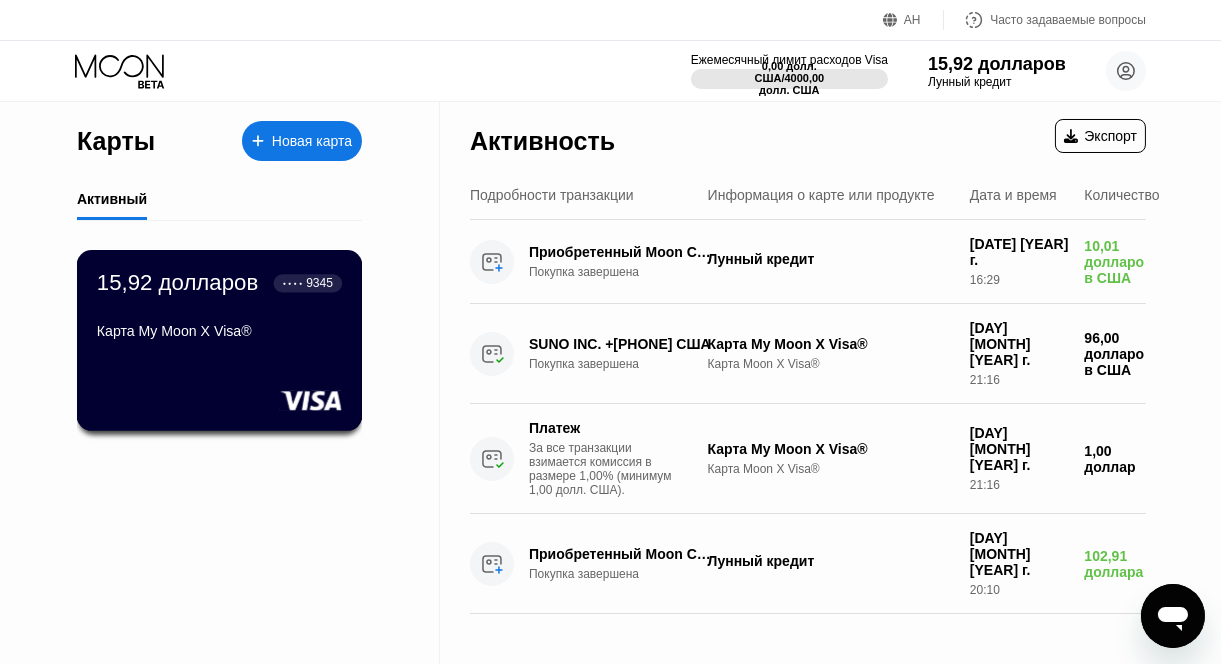 click on "15,92 долларов" at bounding box center (177, 282) 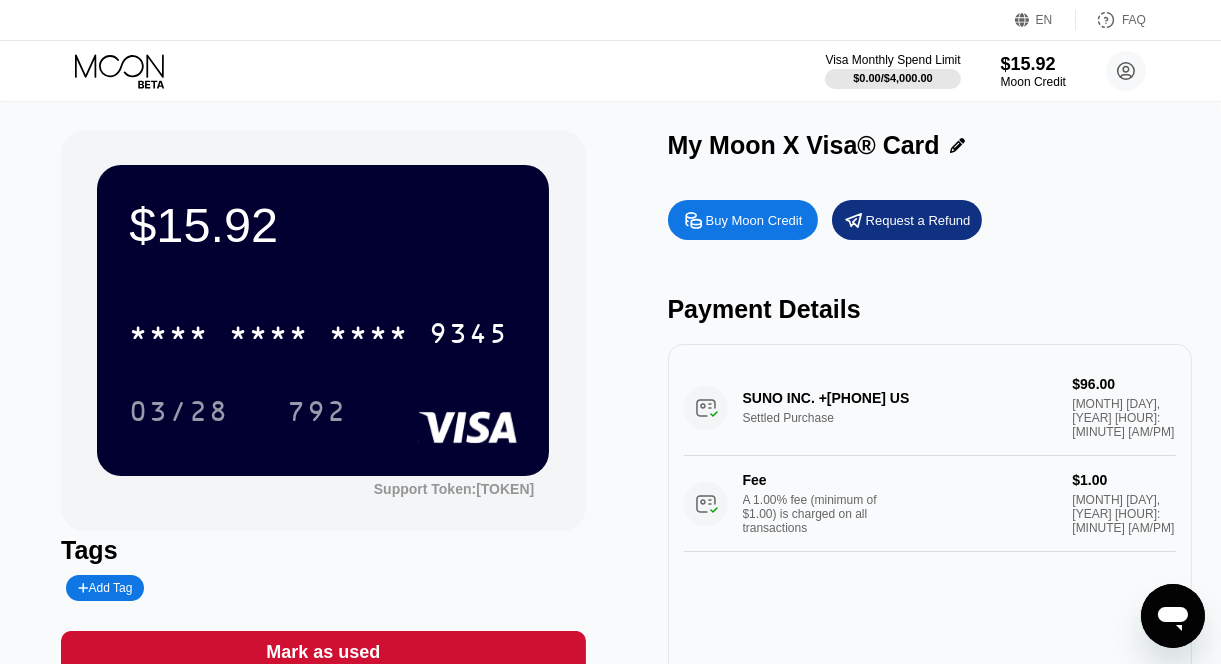 click on "$15.92 * * * * * * * * * * * * 9345 03/28 792 Support Token:  7e9d6f9a71 Tags  Add Tag Mark as used My Moon X Visa® Card Buy Moon Credit Request a Refund Payment Details SUNO INC.                +16017417866 US Settled Purchase $96.00 Apr 02, 2025 9:16 PM Fee A 1.00% fee (minimum of $1.00) is charged on all transactions $1.00 Apr 02, 2025 9:16 PM" at bounding box center [610, 412] 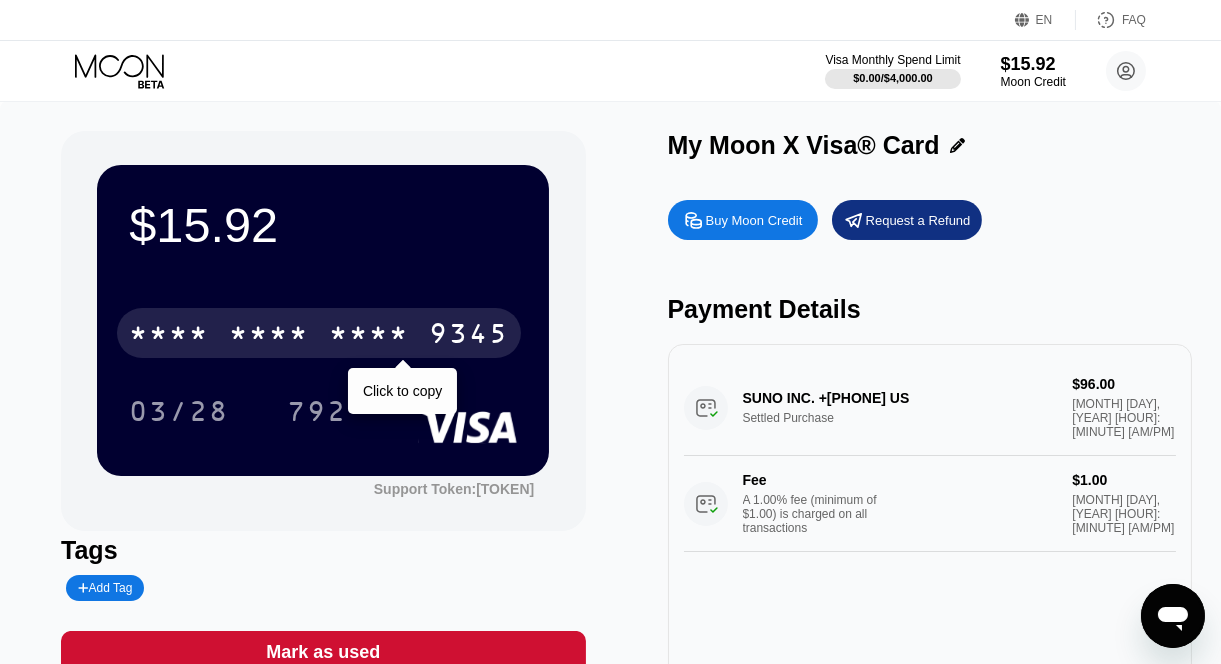 click on "* * * * * * * * * * * * 9345" at bounding box center (319, 333) 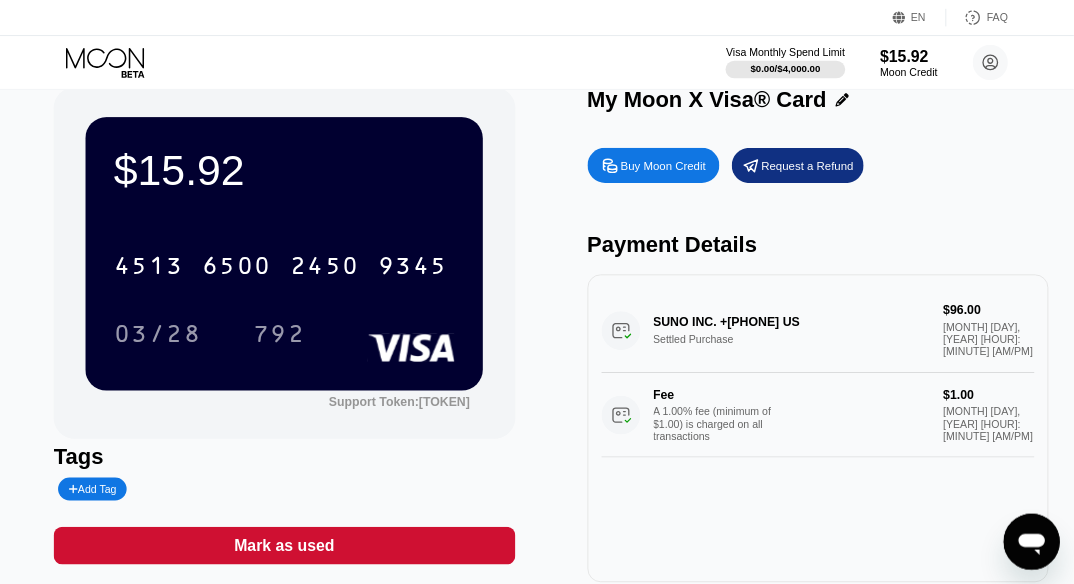 scroll, scrollTop: 0, scrollLeft: 0, axis: both 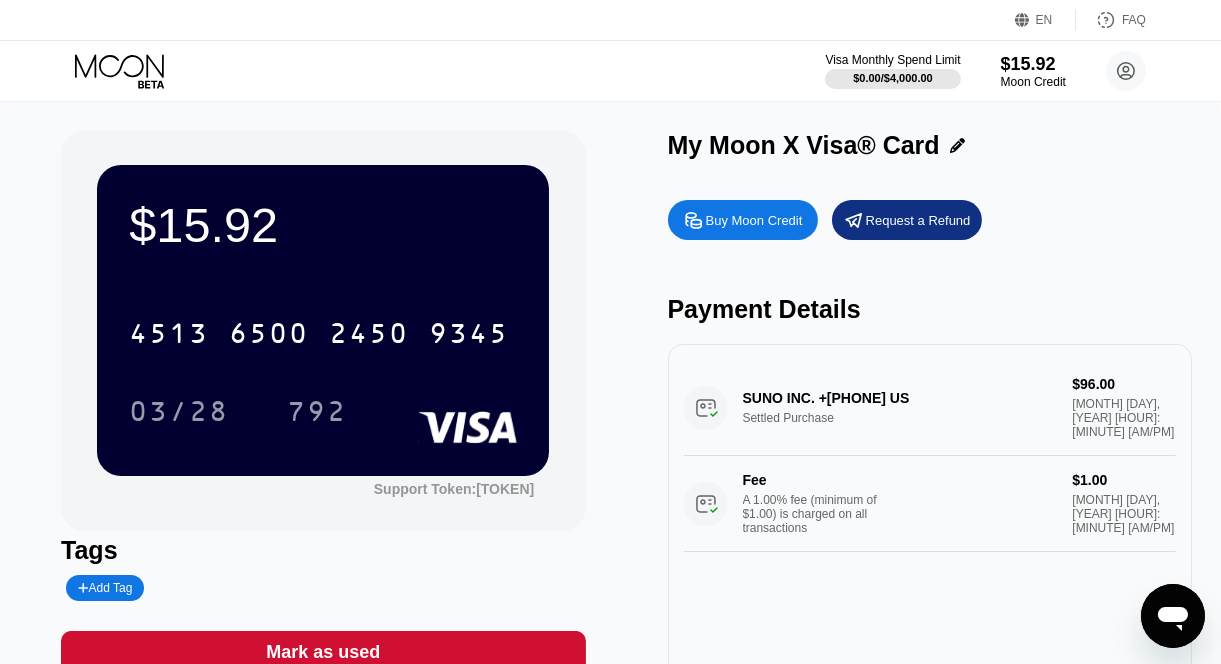 click on "FAQ" at bounding box center (1134, 20) 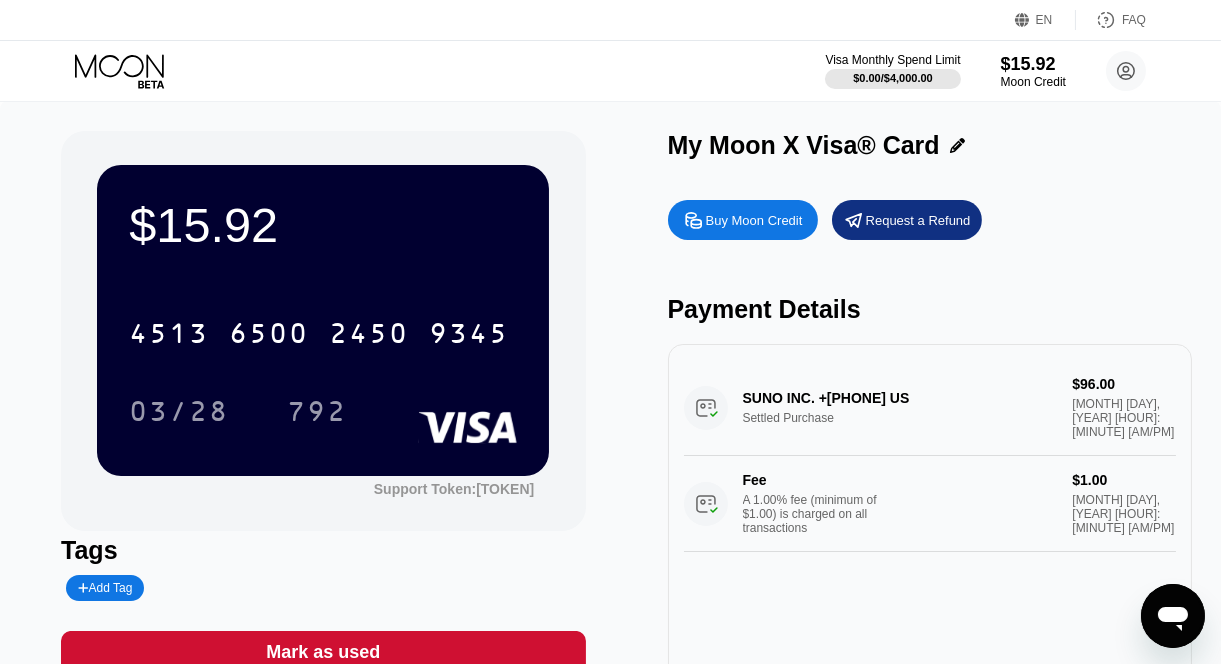 click on "SUNO INC.                +16017417866 US Settled Purchase $96.00 Apr 02, 2025 9:16 PM Fee A 1.00% fee (minimum of $1.00) is charged on all transactions $1.00 Apr 02, 2025 9:16 PM" at bounding box center (930, 456) 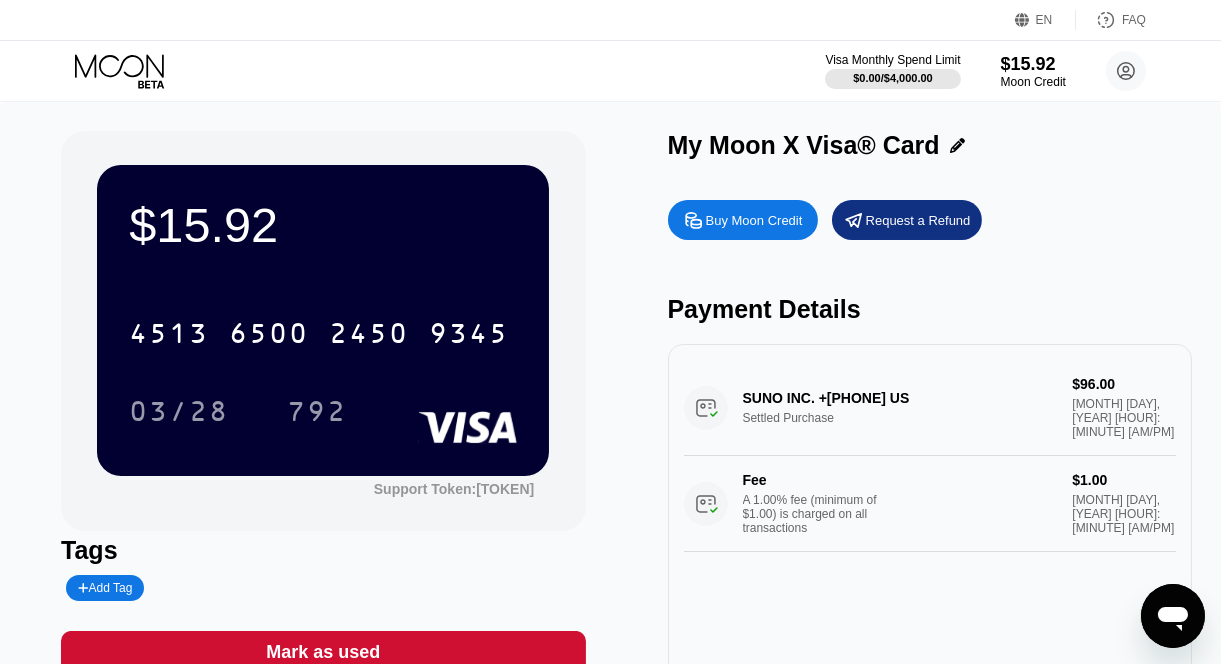 drag, startPoint x: 1083, startPoint y: 406, endPoint x: 1091, endPoint y: 7, distance: 399.0802 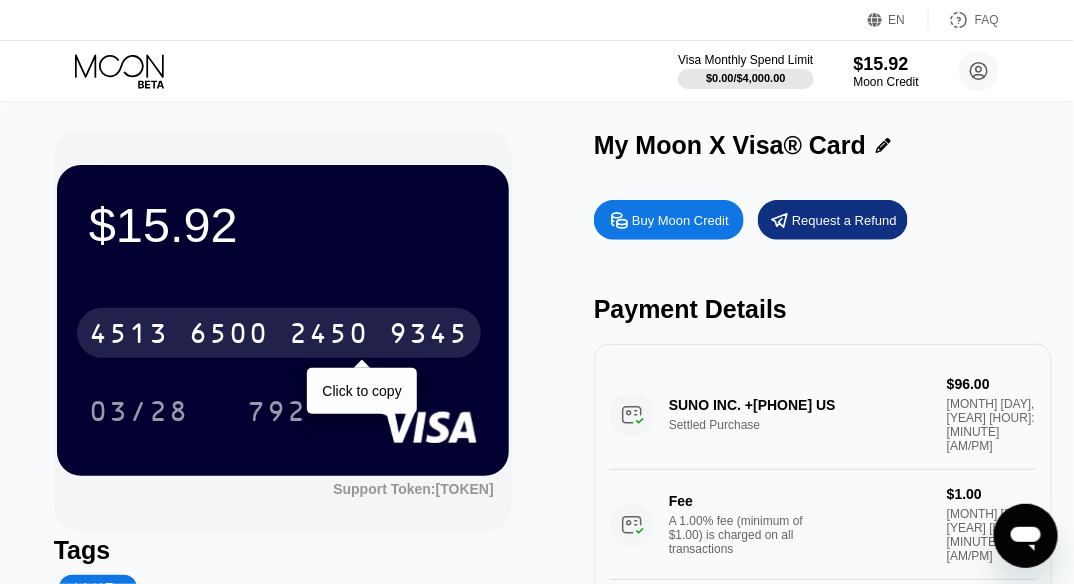 click on "4513 6500 2450 9345" at bounding box center [279, 333] 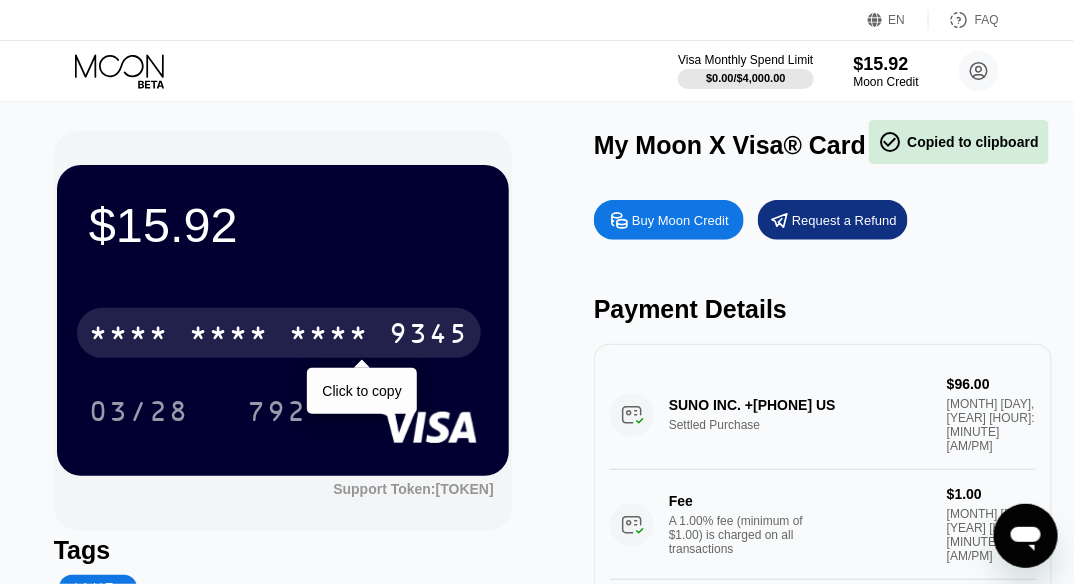 click on "* * * * * * * * * * * * 9345" at bounding box center (279, 333) 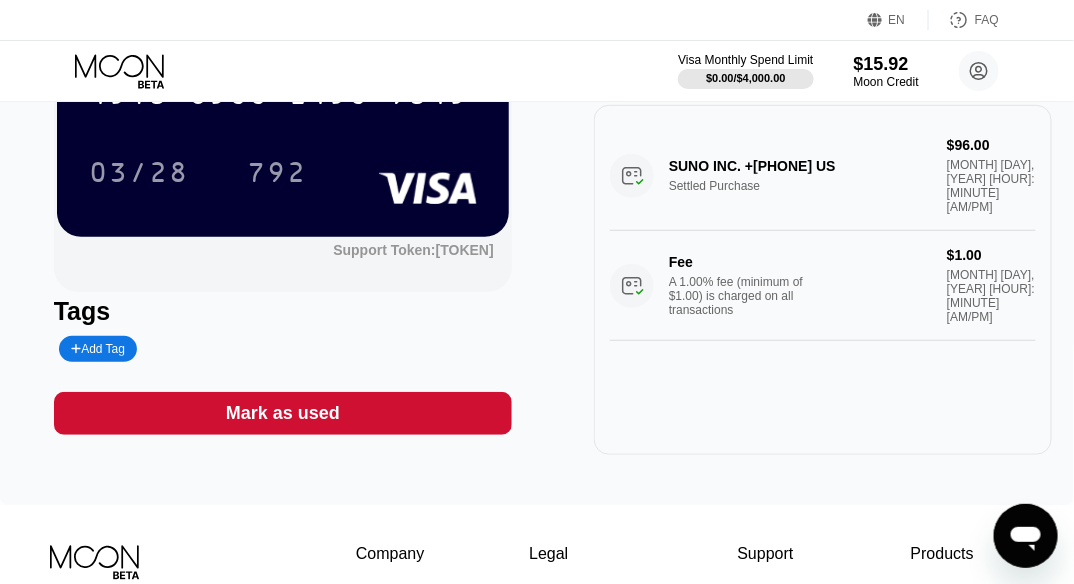 scroll, scrollTop: 233, scrollLeft: 0, axis: vertical 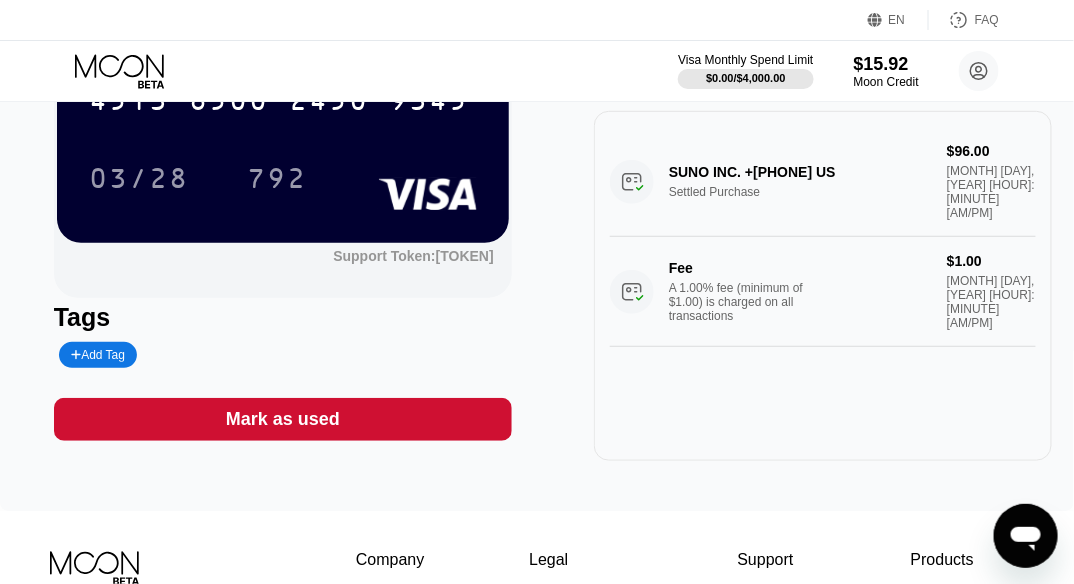 click on "Mark as used" at bounding box center (283, 419) 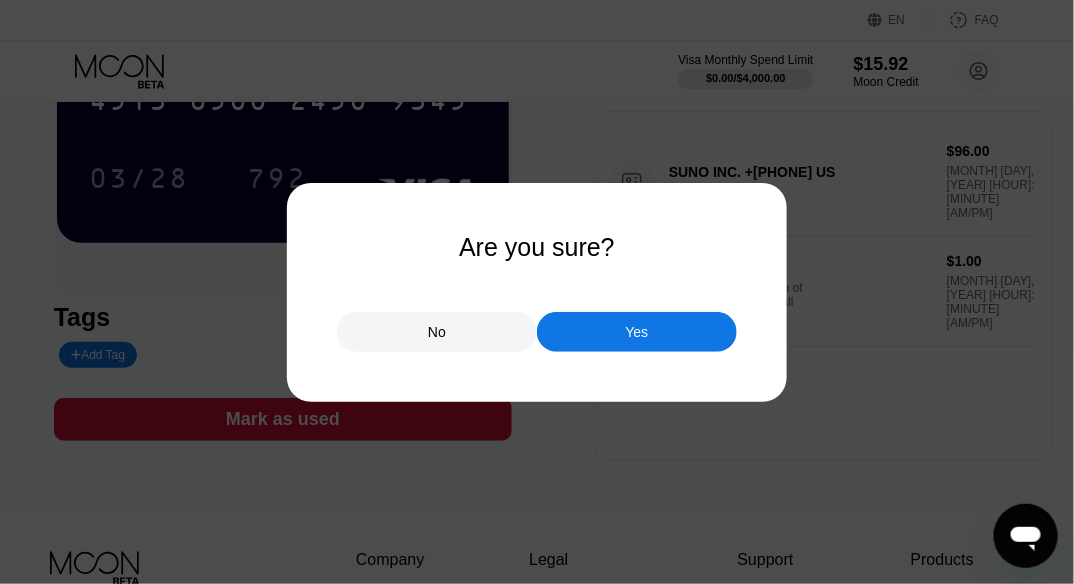 click on "No" at bounding box center (437, 332) 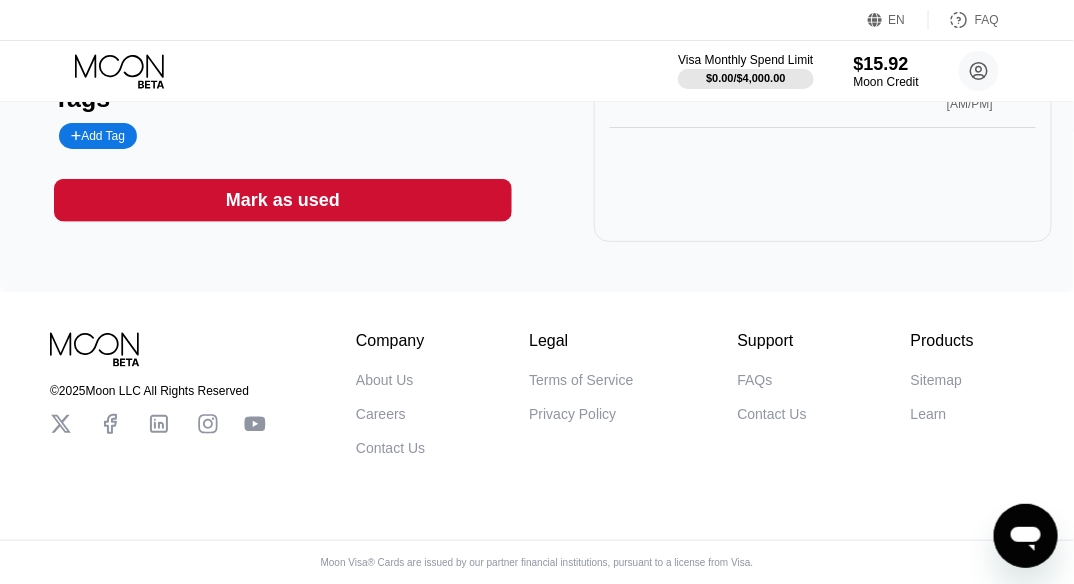scroll, scrollTop: 0, scrollLeft: 0, axis: both 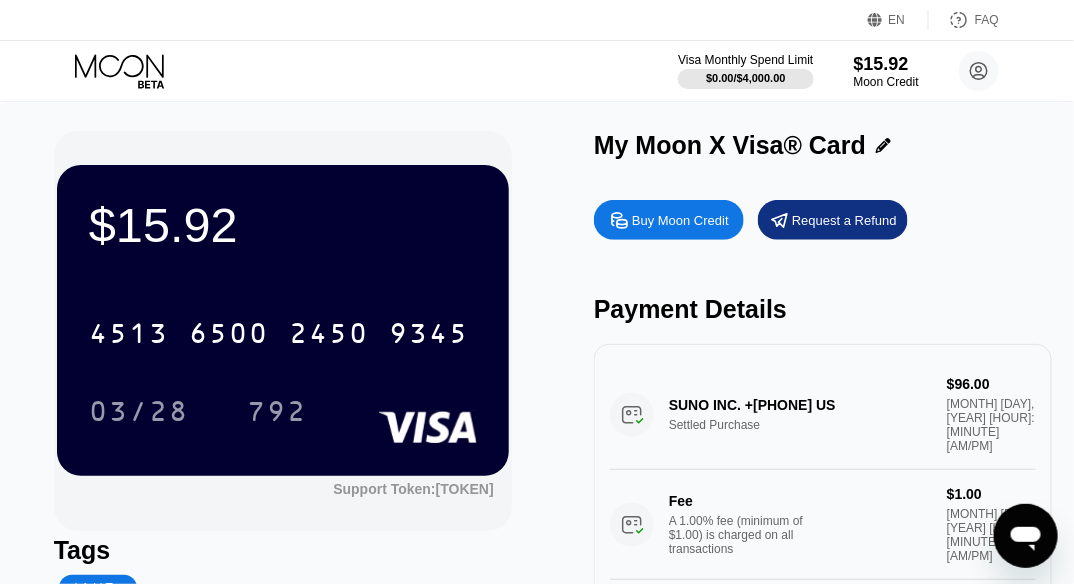 click on "$15.92 4513 6500 2450 9345 03/28 792" at bounding box center (283, 320) 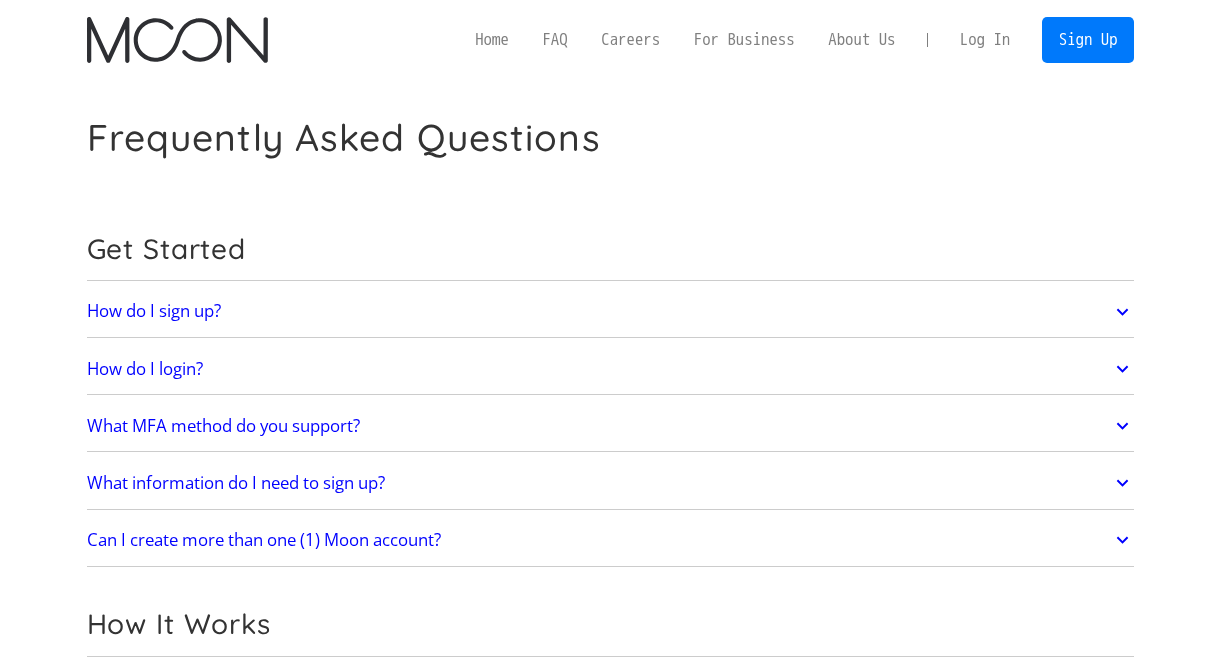 scroll, scrollTop: 0, scrollLeft: 0, axis: both 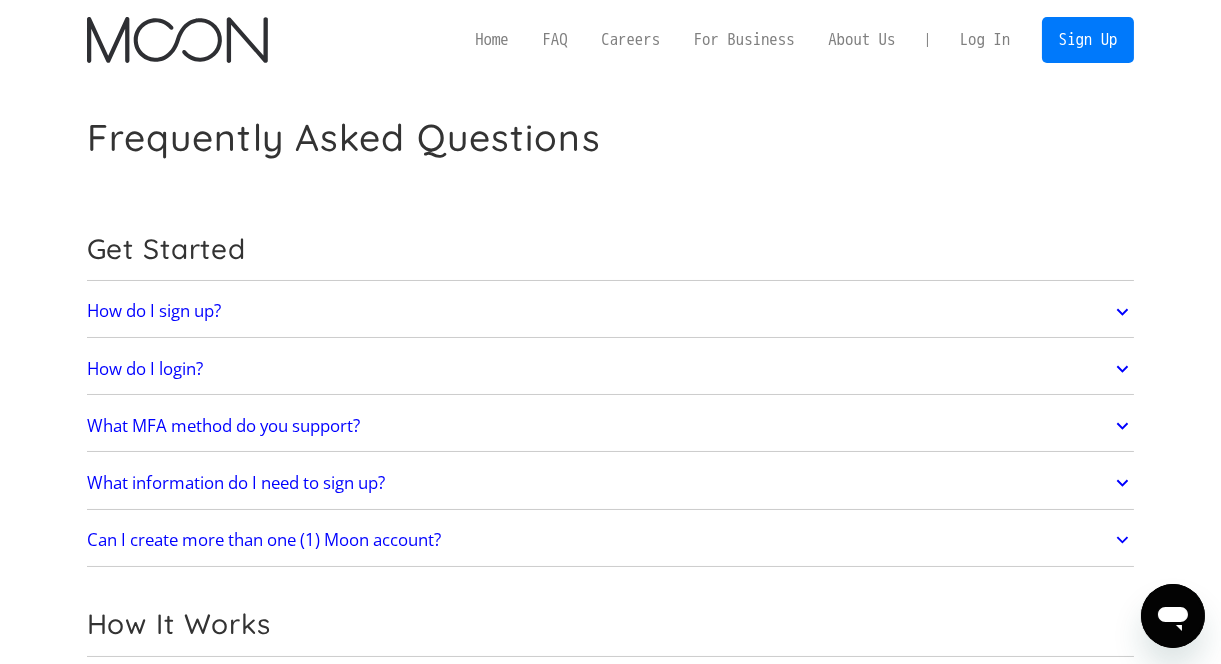 click on "Get Started
How do I sign up? Head to  paywithmoon.com/signup  to get started.
How do I login? Head to  paywithmoon.com/login  to get started.
What MFA method do you support? Moon supports account verification via email only. Email account verification is not needed for "Log in with Google".
What information do I need to sign up? To create a Moon account you need to provide an email address and a password. The email address you use to create your account will be used to receive 2FA codes, so please ensure you do not lose access to your email inbox.
Can I create more than one (1) Moon account? No. Each user may only have one account.
How It Works
How do virtual cards work? Virtual cards are just like regular cards, except there is no physical plastic. By entering virtual card details where you would normally input your credit or debit card details, you can complete purchases without giving out your personal card details.
What browsers does Moon support? Safari Chrome Firefox Brave Opera" at bounding box center (611, 2514) 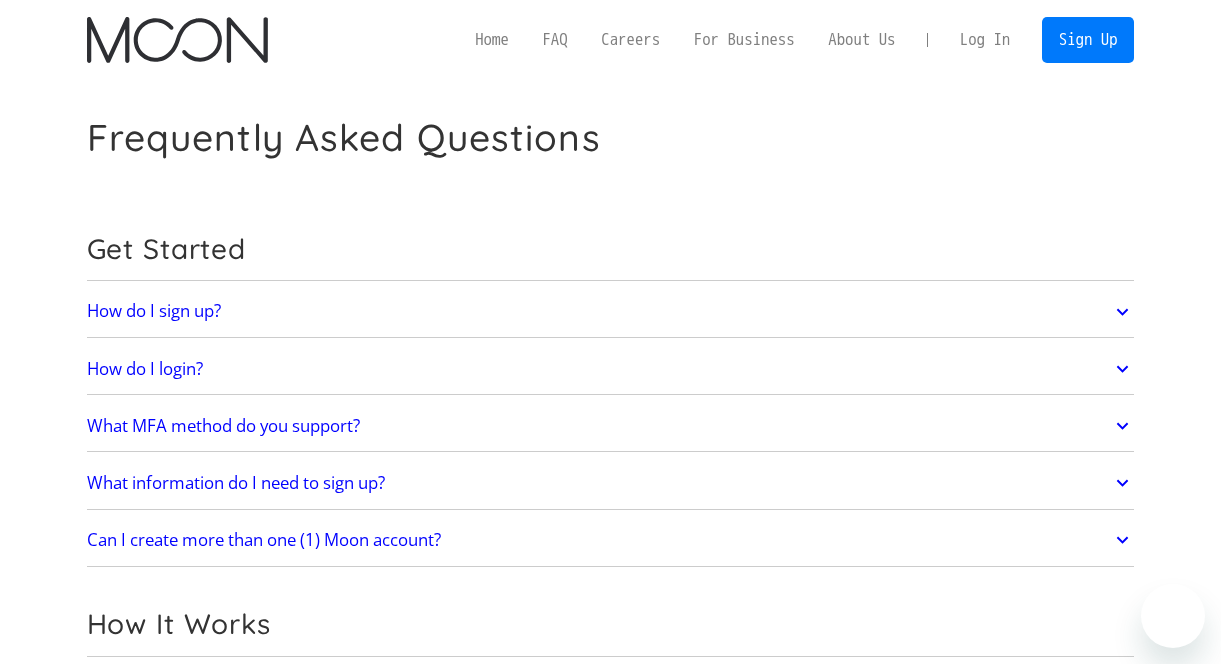 scroll, scrollTop: 0, scrollLeft: 0, axis: both 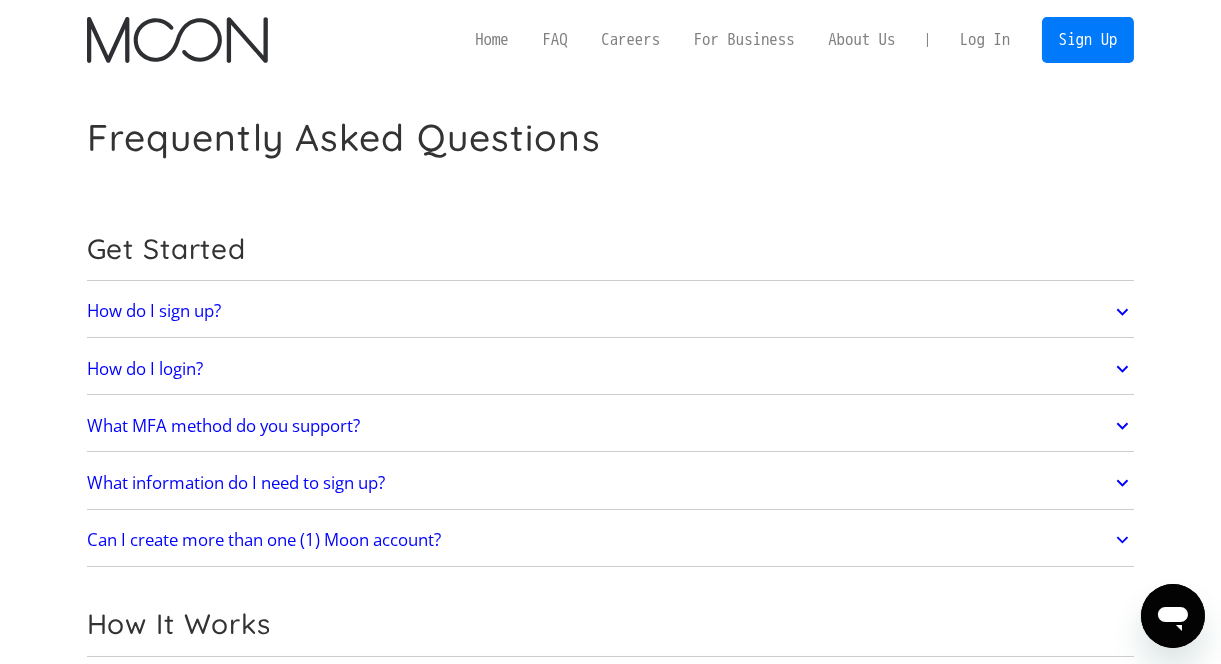 click on "Frequently Asked Questions Get Started
How do I sign up? Head to  paywithmoon.com/signup  to get started.
How do I login? Head to  paywithmoon.com/login  to get started.
What MFA method do you support? Moon supports account verification via email only. Email account verification is not needed for "Log in with Google".
What information do I need to sign up? To create a Moon account you need to provide an email address and a password. The email address you use to create your account will be used to receive 2FA codes, so please ensure you do not lose access to your email inbox.
Can I create more than one (1) Moon account? No. Each user may only have one account.
How It Works
How do virtual cards work? Virtual cards are just like regular cards, except there is no physical plastic. By entering virtual card details where you would normally input your credit or debit card details, you can complete purchases without giving out your personal card details.
What browsers does Moon support? Safari" at bounding box center [611, 2476] 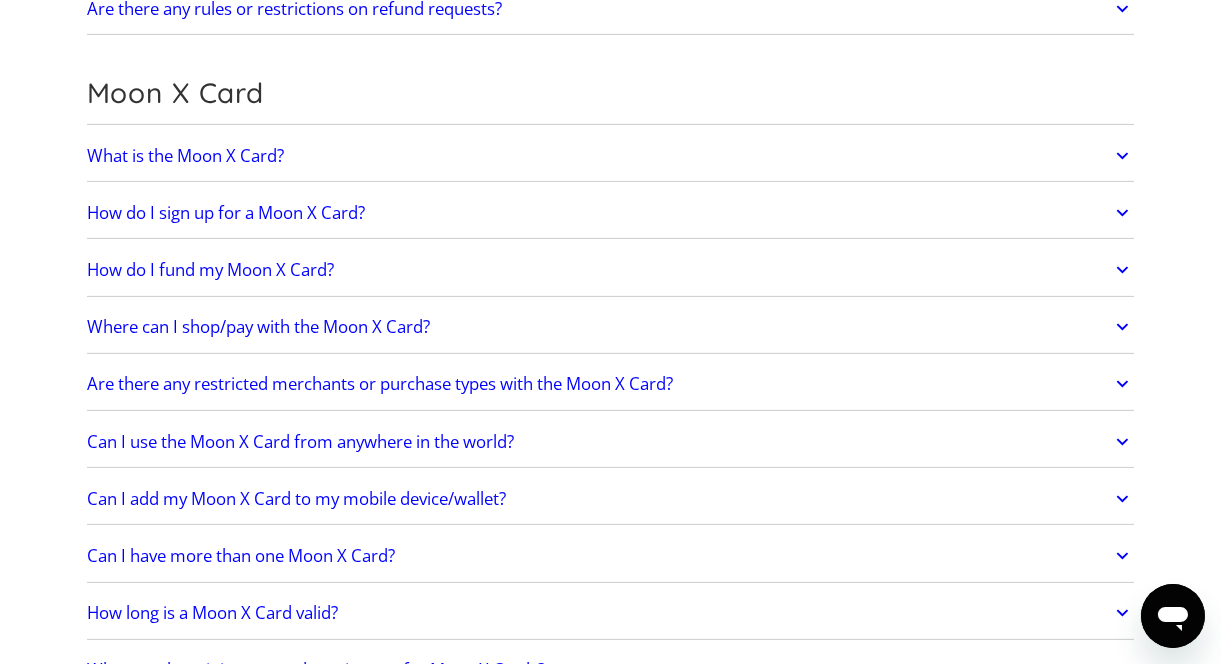 scroll, scrollTop: 1454, scrollLeft: 0, axis: vertical 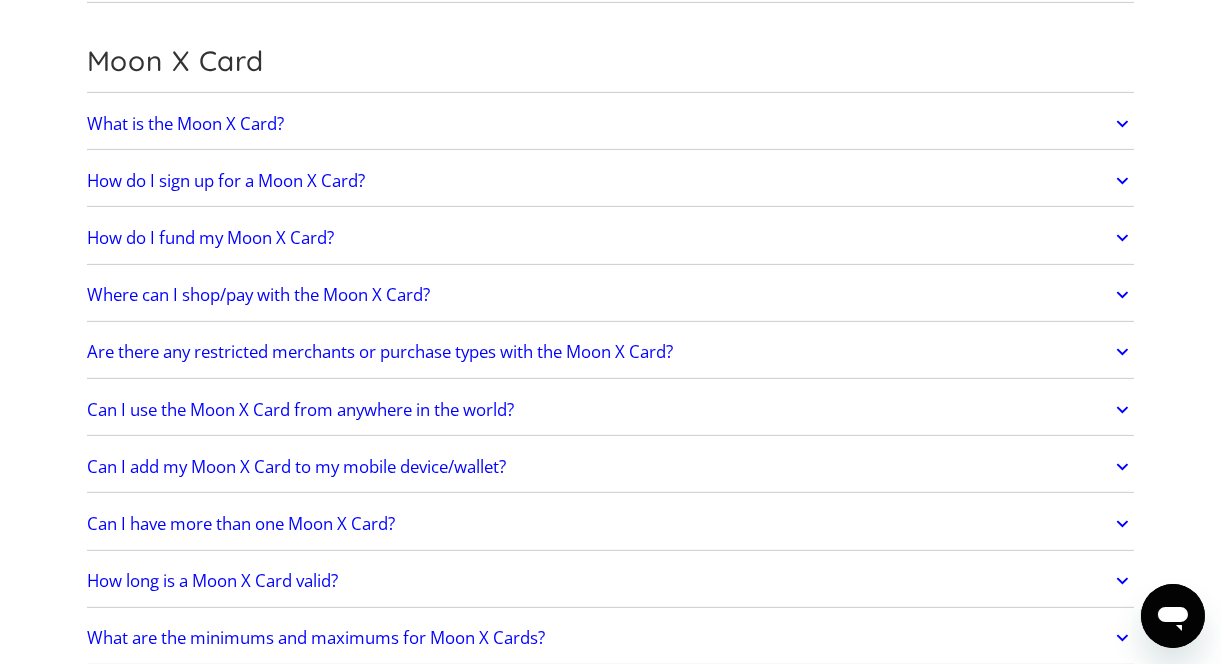 click on "Where can I shop/pay with the Moon X Card?" at bounding box center [611, 295] 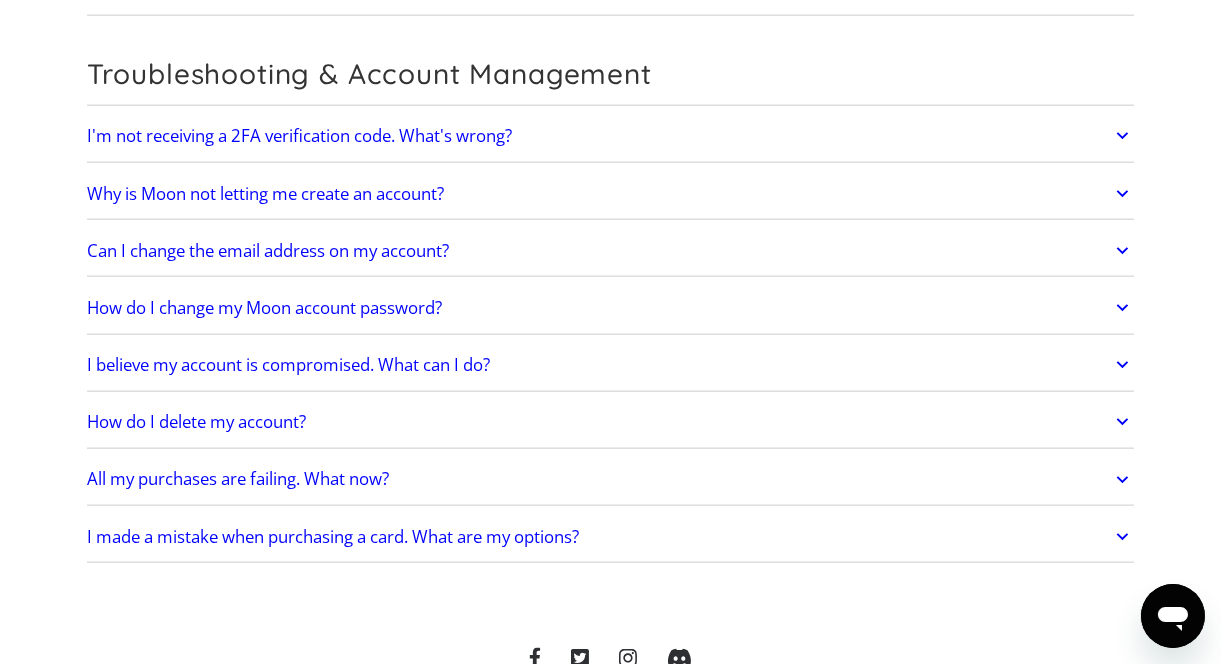 scroll, scrollTop: 4545, scrollLeft: 0, axis: vertical 